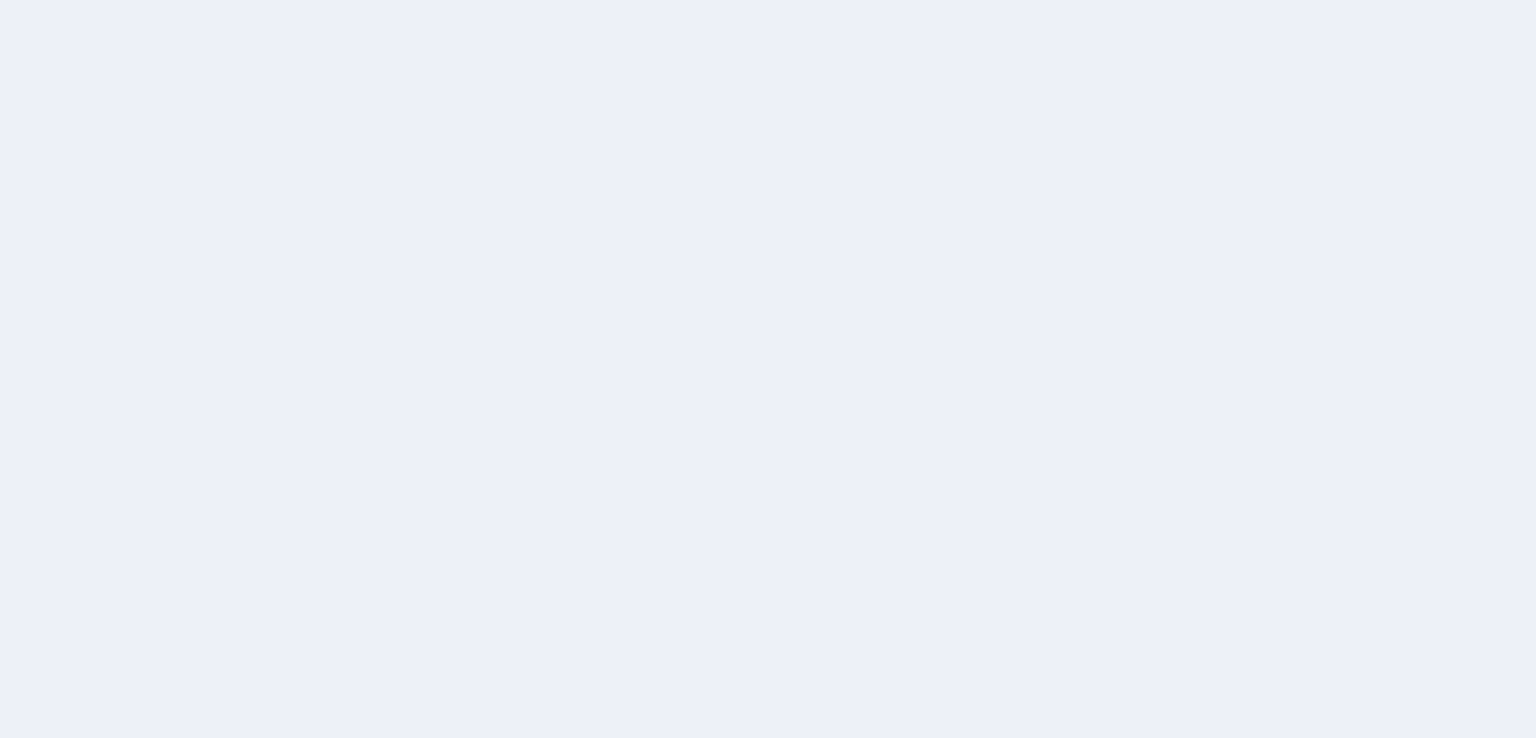 scroll, scrollTop: 0, scrollLeft: 0, axis: both 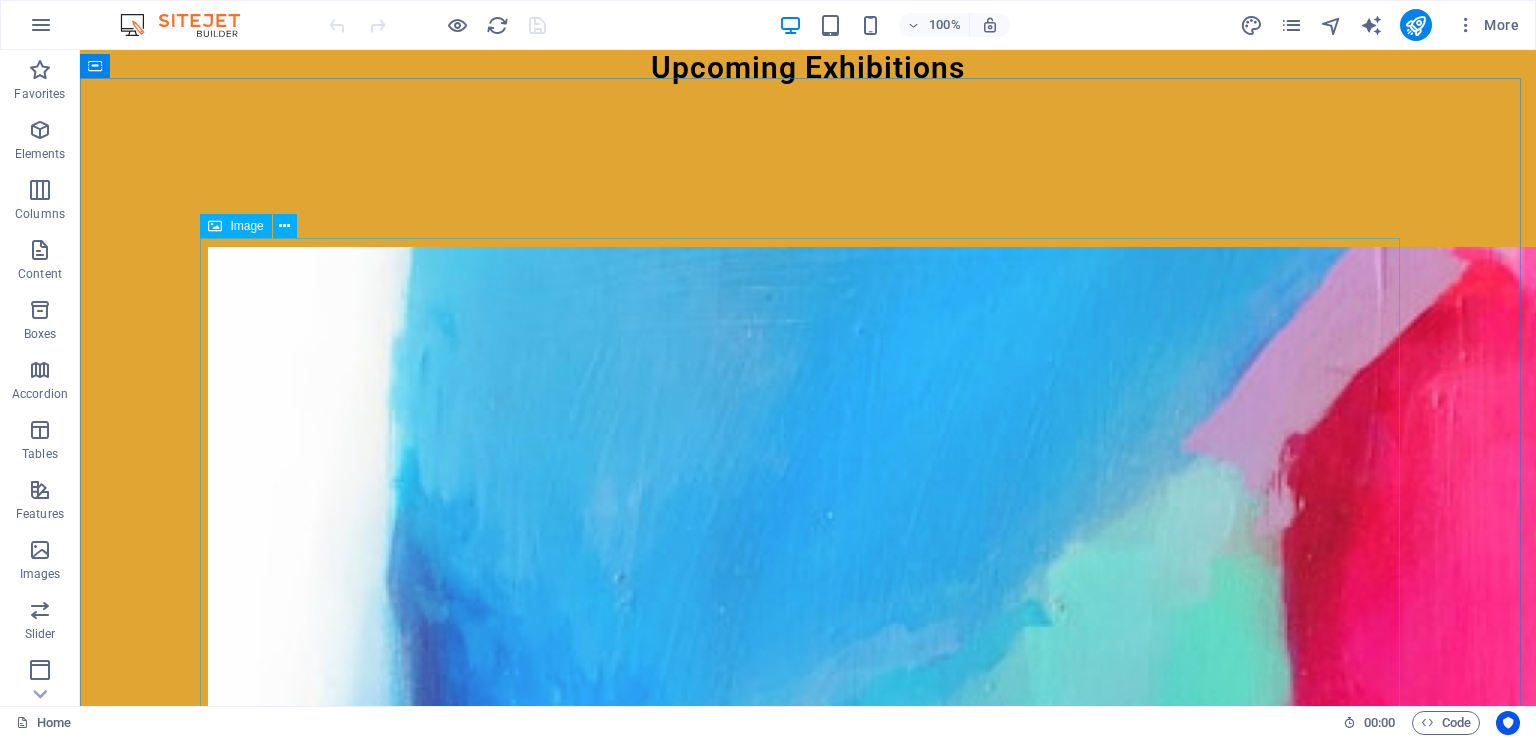click on "Image" at bounding box center [246, 226] 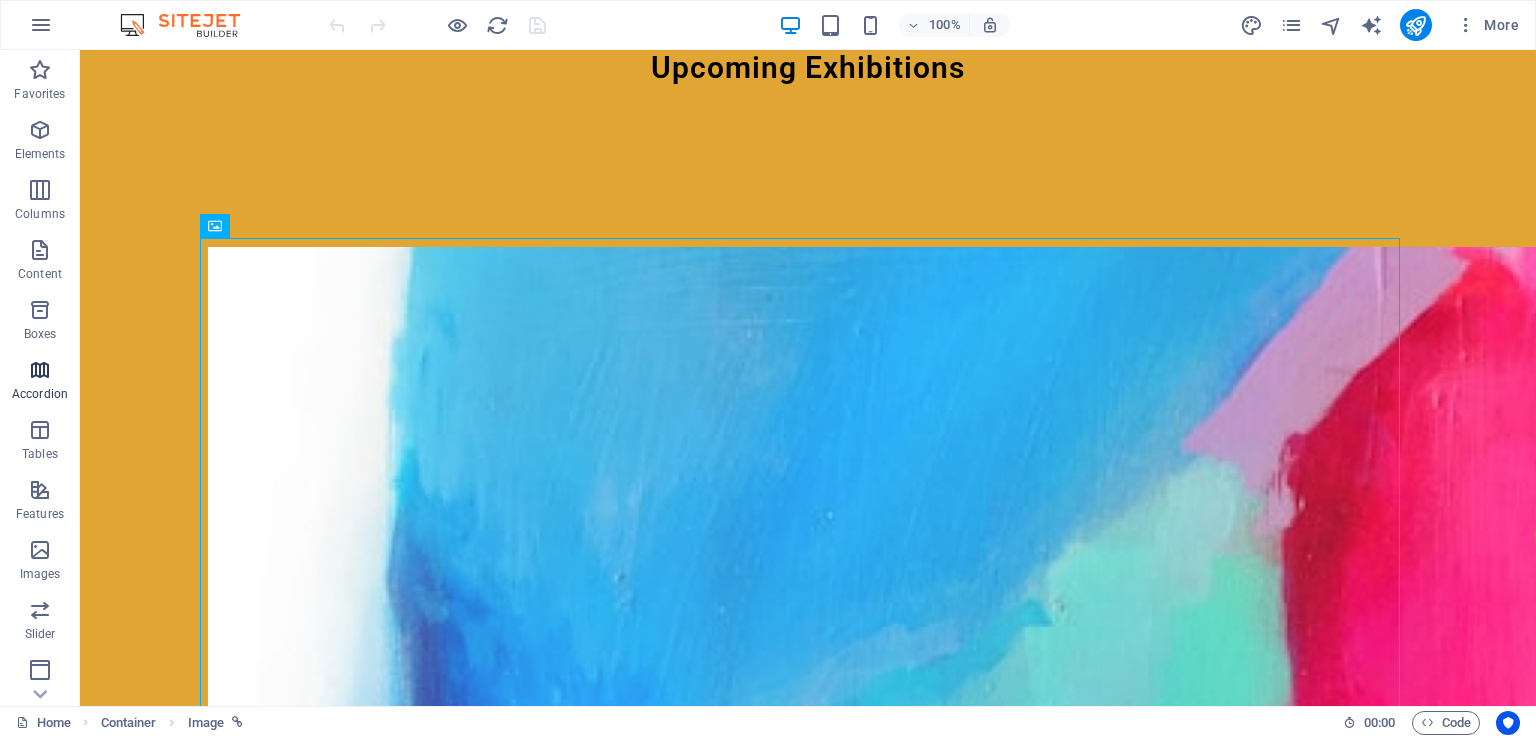 click at bounding box center [40, 370] 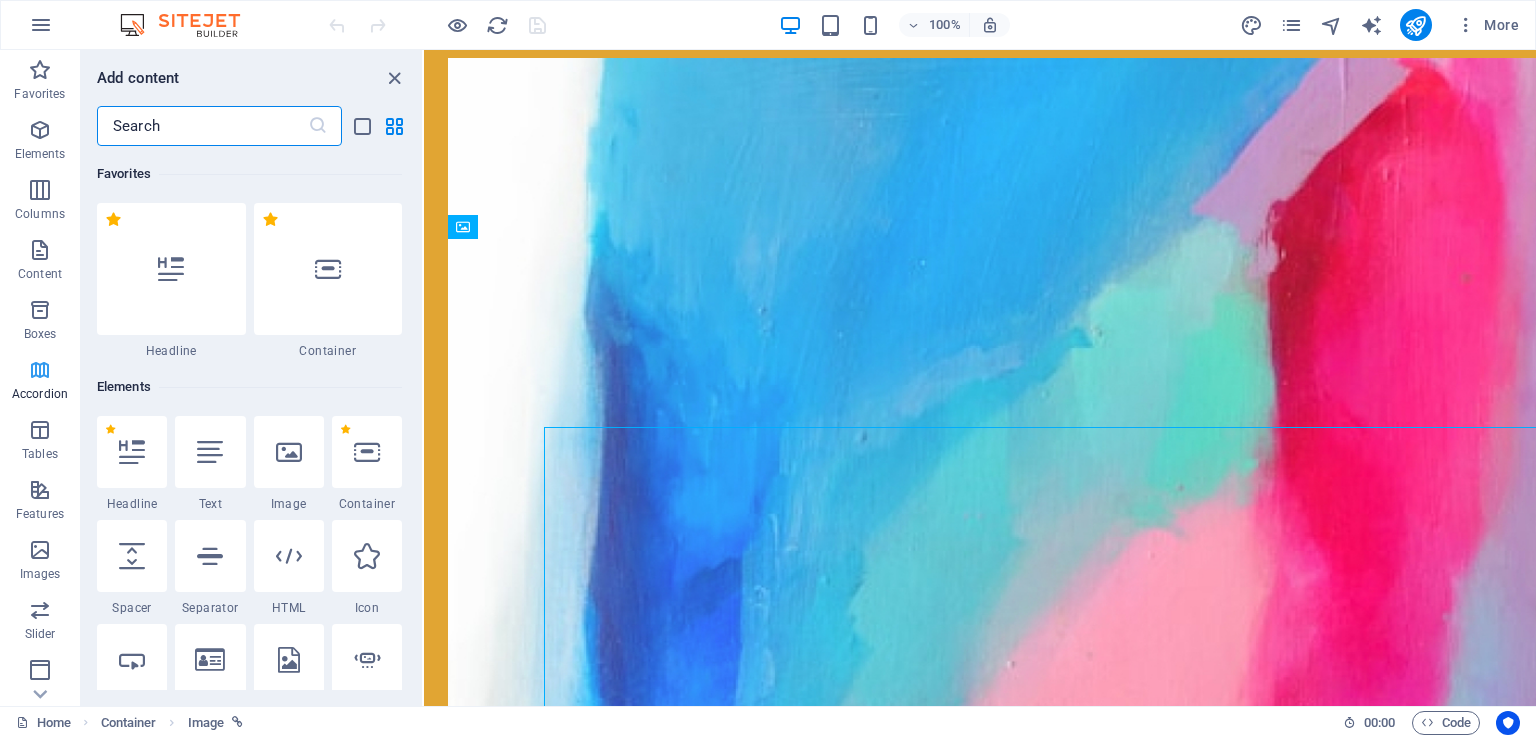 scroll, scrollTop: 611, scrollLeft: 0, axis: vertical 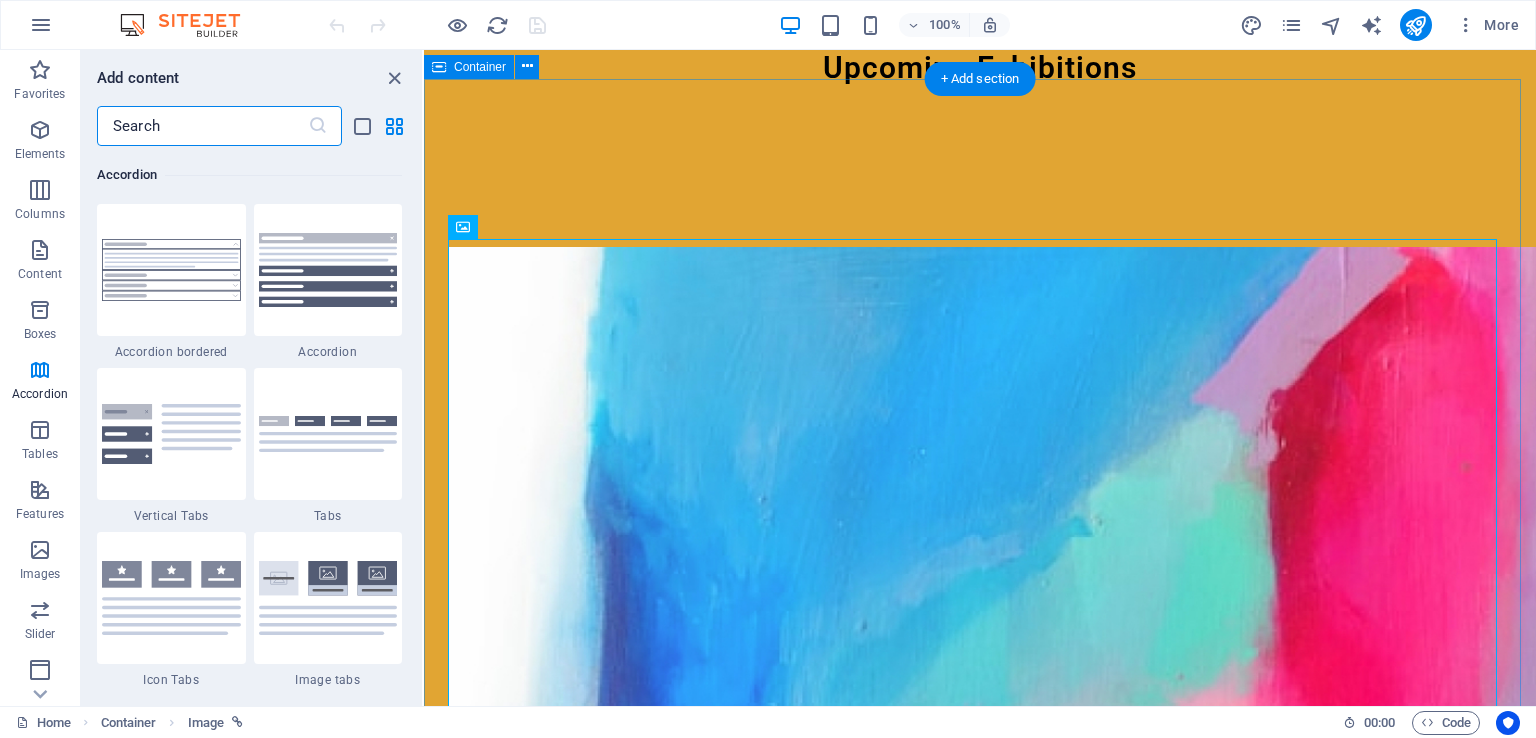 click on "[MONTH] [DAY], [YEAR] Artistic View Lorem ipsum dolor sit amet, consectetur adipiscing elit, sed do eiusmod tempor incididunt ut labore [MONTH] [DAY], [YEAR] Modern Artists Lorem ipsum dolor sit amet, consectetur adipiscing elit, sed do eiusmod tempor incididunt ut labore [MONTH] [DAY], [YEAR] Art and Music Lorem ipsum dolor sit amet, consectetur adipiscing elit, sed do eiusmod tempor incididunt ut labore [MONTH] [DAY], [YEAR] Making New Era Lorem ipsum dolor sit amet, consectetur adipiscing elit, sed do eiusmod tempor incididunt ut labore [MONTH] [DAY], [YEAR] The Evolution of Painting Lorem ipsum dolor sit amet, consectetur adipiscing elit, sed do eiusmod tempor incididunt ut labore [MONTH] [DAY], [YEAR] Classical Art Lorem ipsum dolor sit amet, consectetur adipiscing elit, sed do eiusmod tempor incididunt ut labore  Vorherige Nächste" at bounding box center [980, 1287] 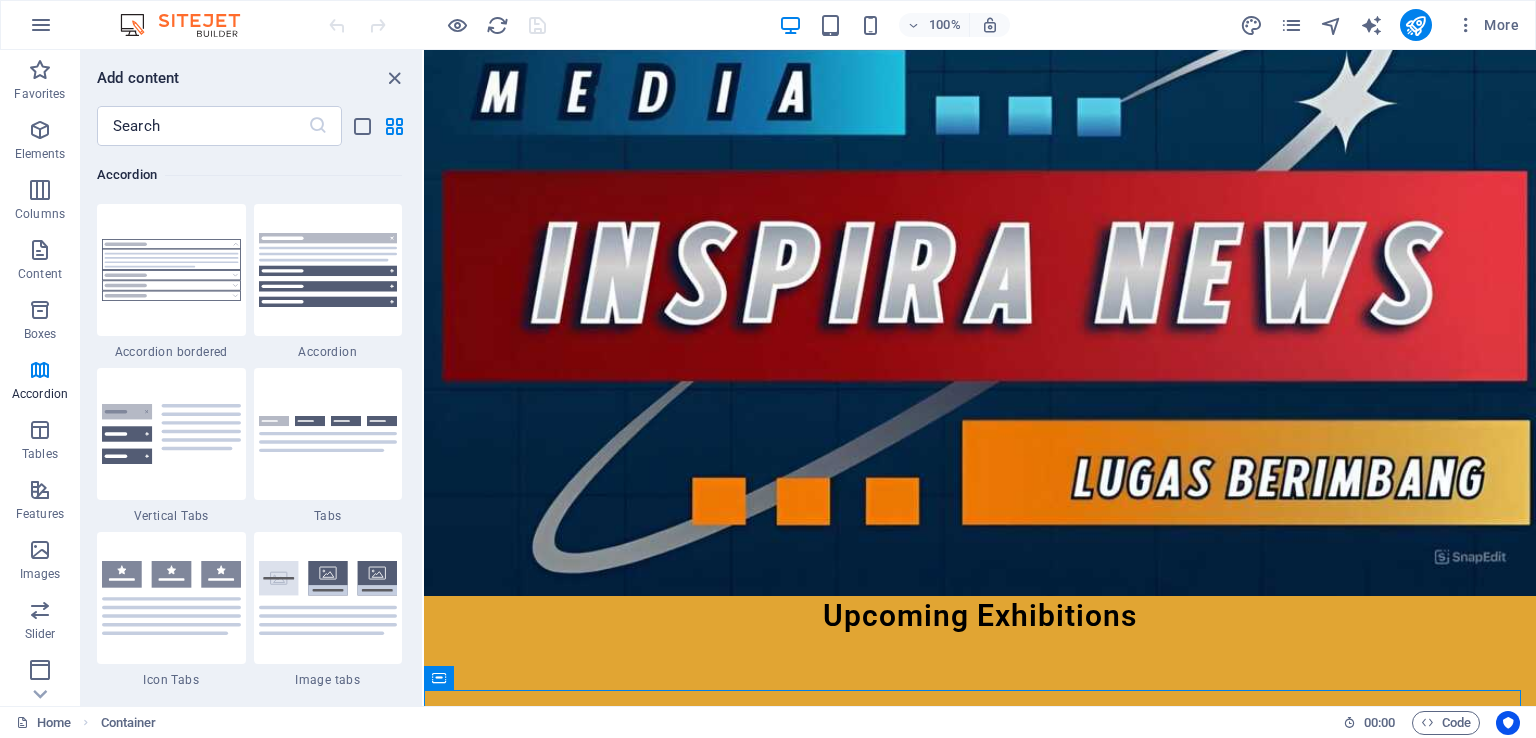 scroll, scrollTop: 0, scrollLeft: 0, axis: both 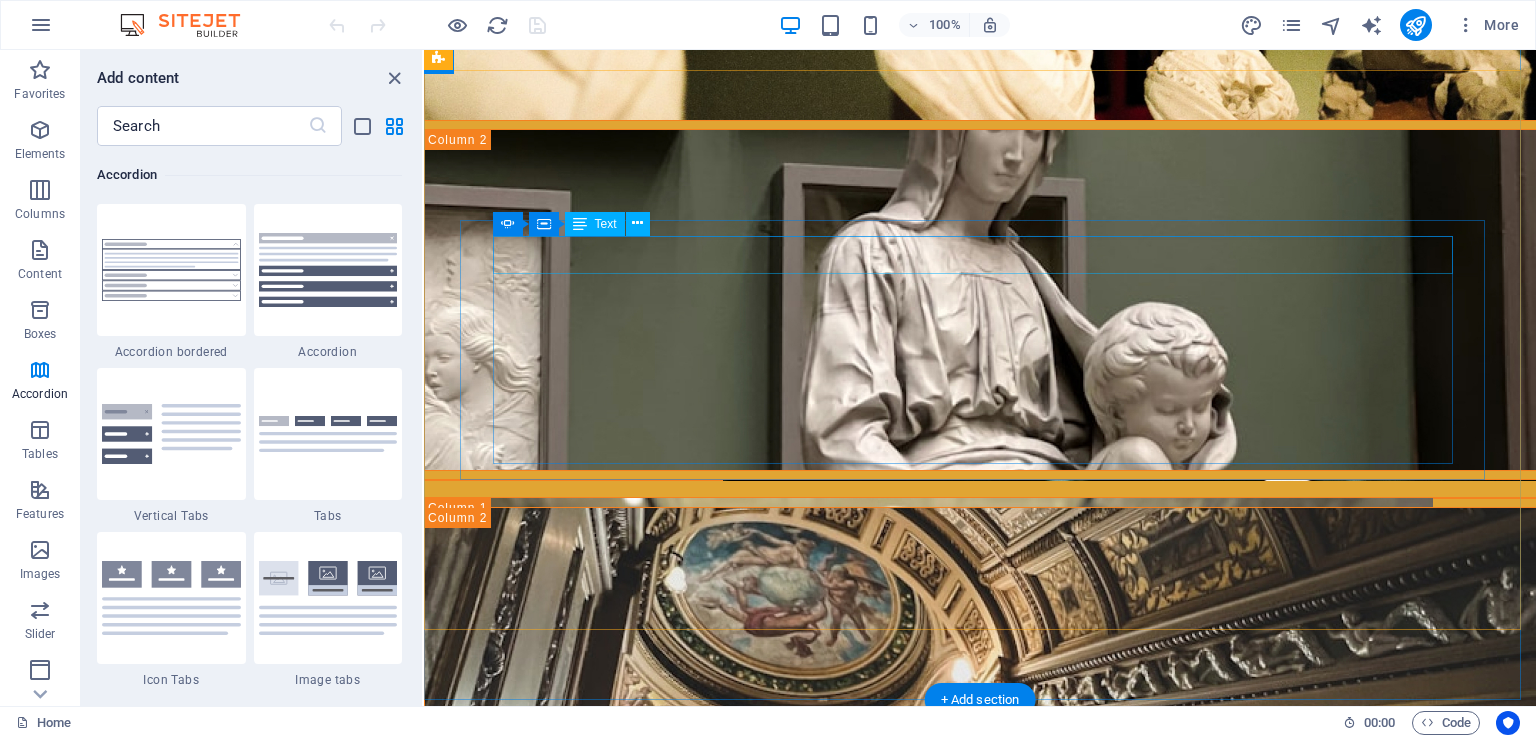 click on "Upcoming events" at bounding box center [-68, 1845] 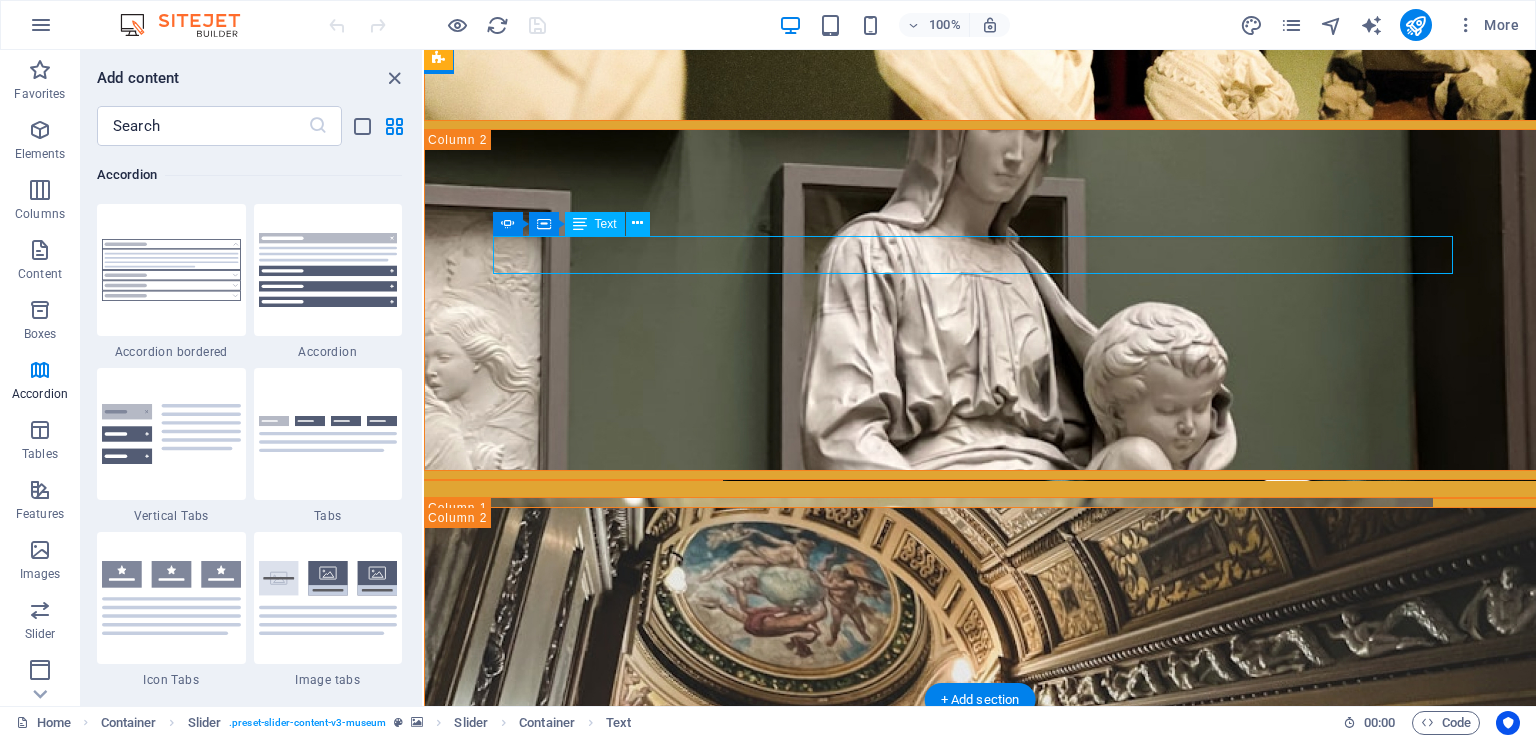 click on "Upcoming events" at bounding box center [-68, 1845] 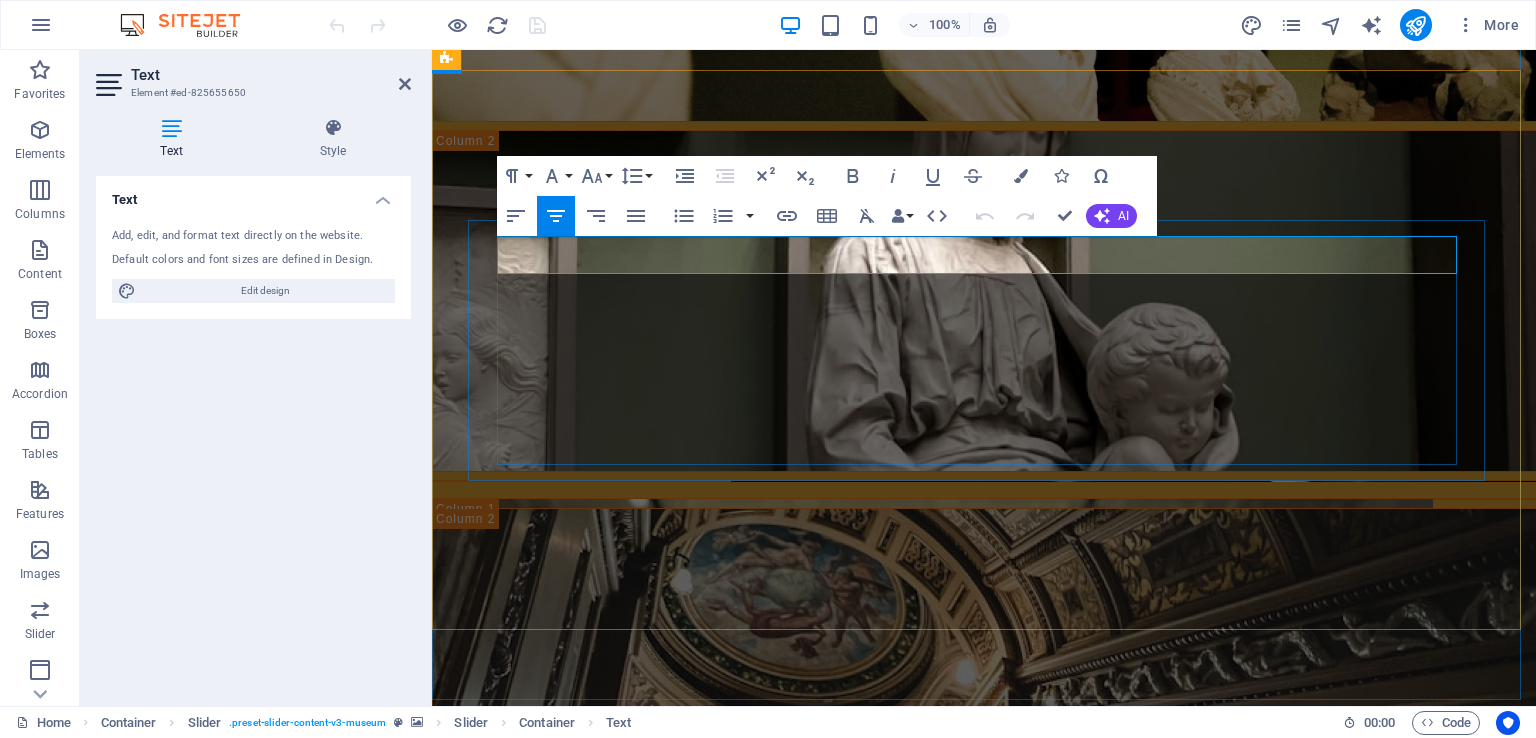 drag, startPoint x: 1108, startPoint y: 265, endPoint x: 852, endPoint y: 265, distance: 256 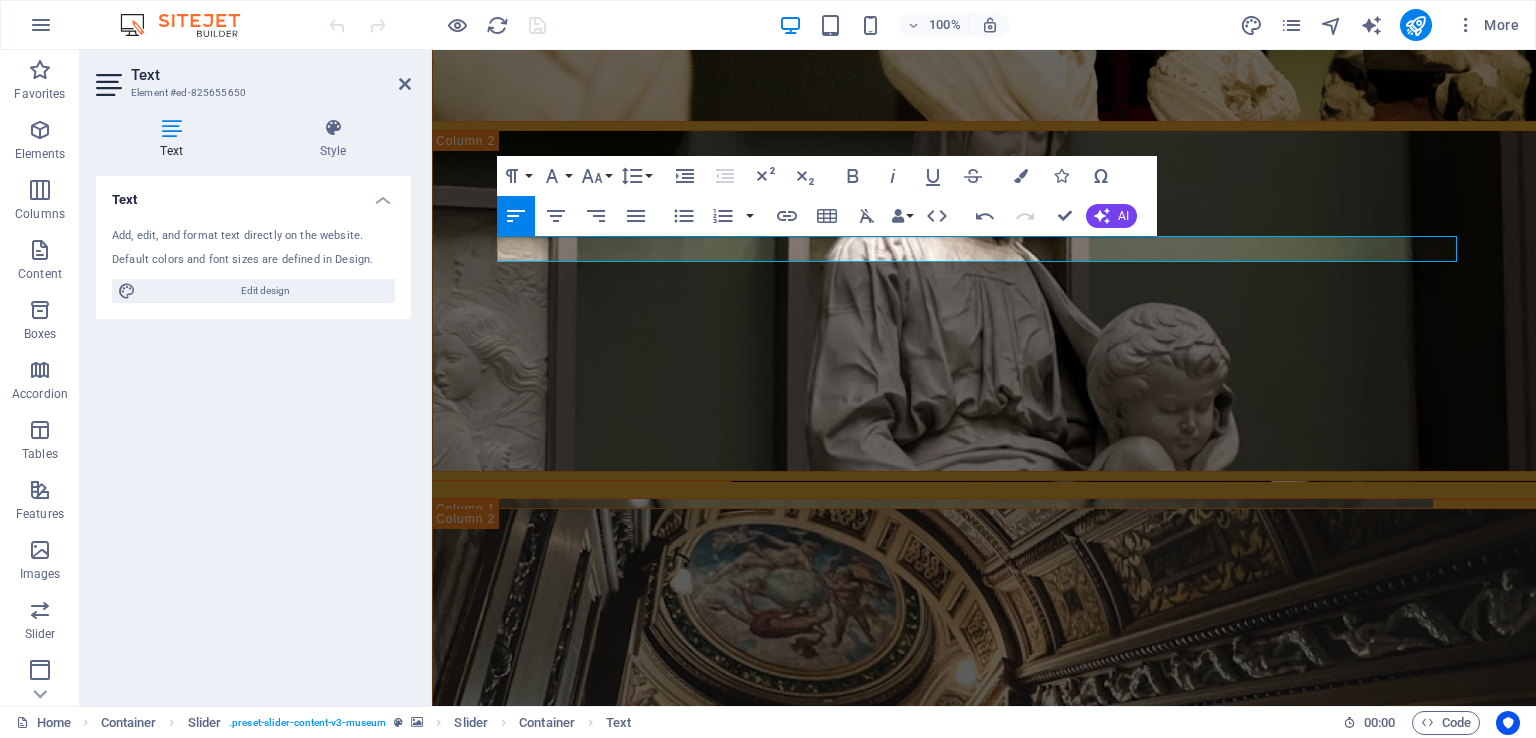 click at bounding box center [984, 1272] 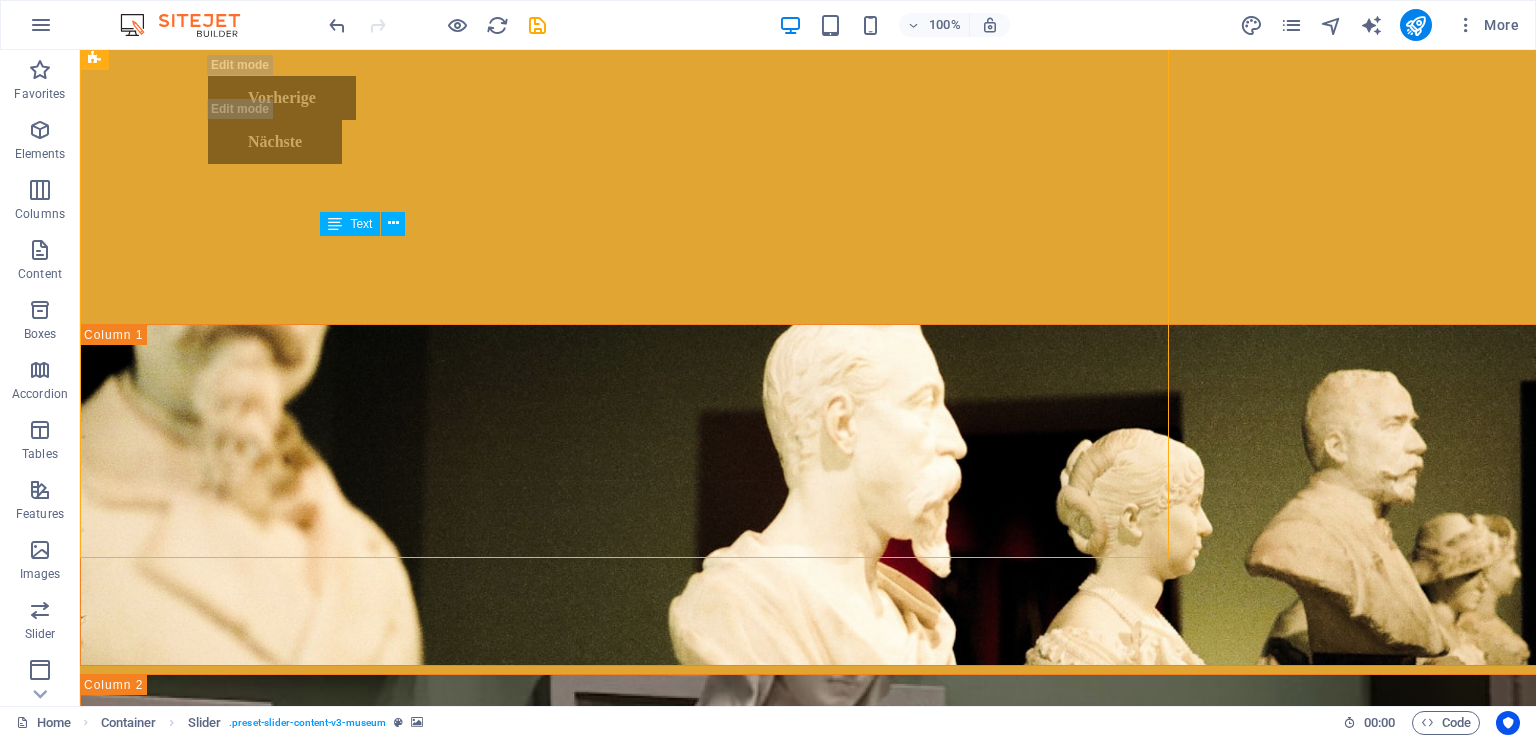 scroll, scrollTop: 3739, scrollLeft: 0, axis: vertical 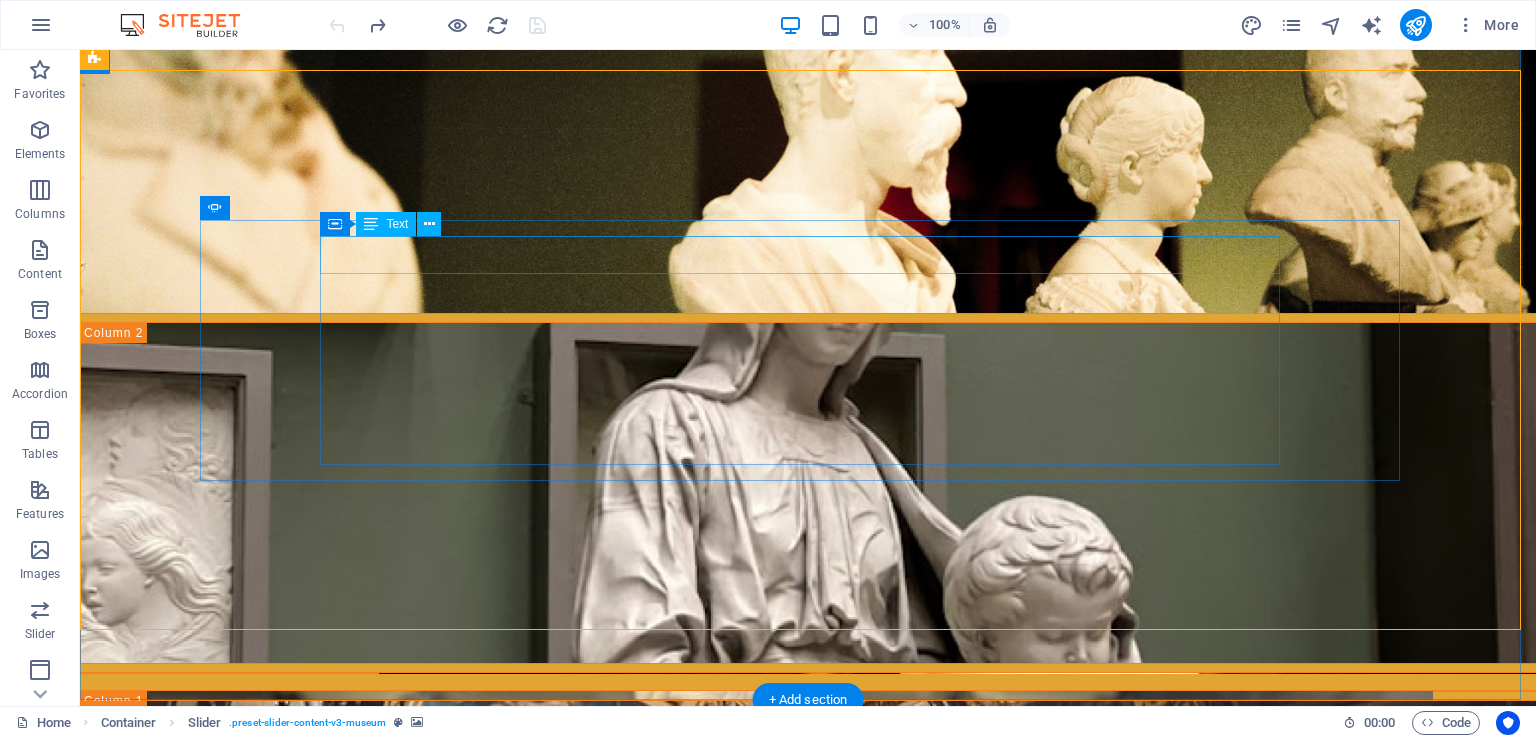 click on "Upcoming events" at bounding box center [-408, 2038] 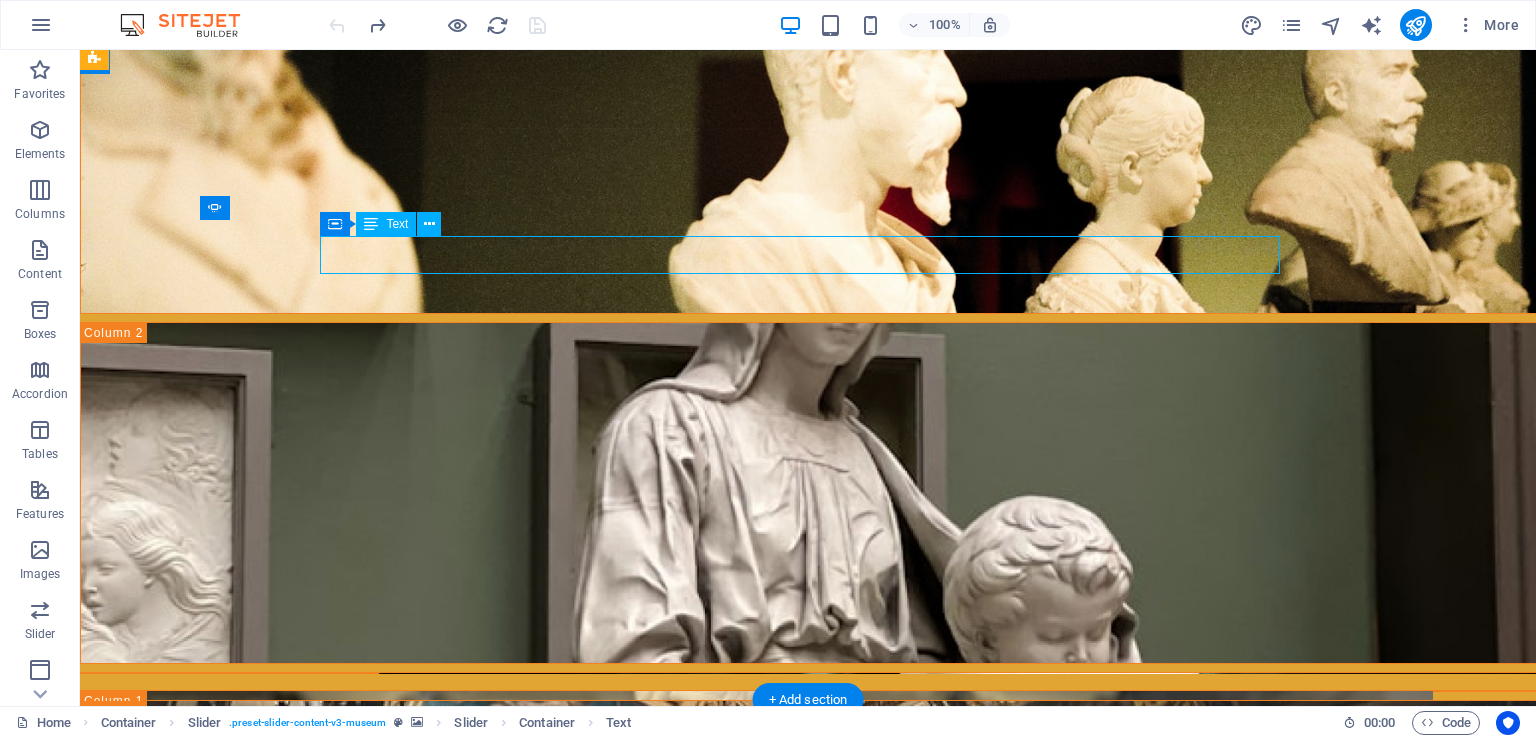 click on "Upcoming events" at bounding box center (-408, 2038) 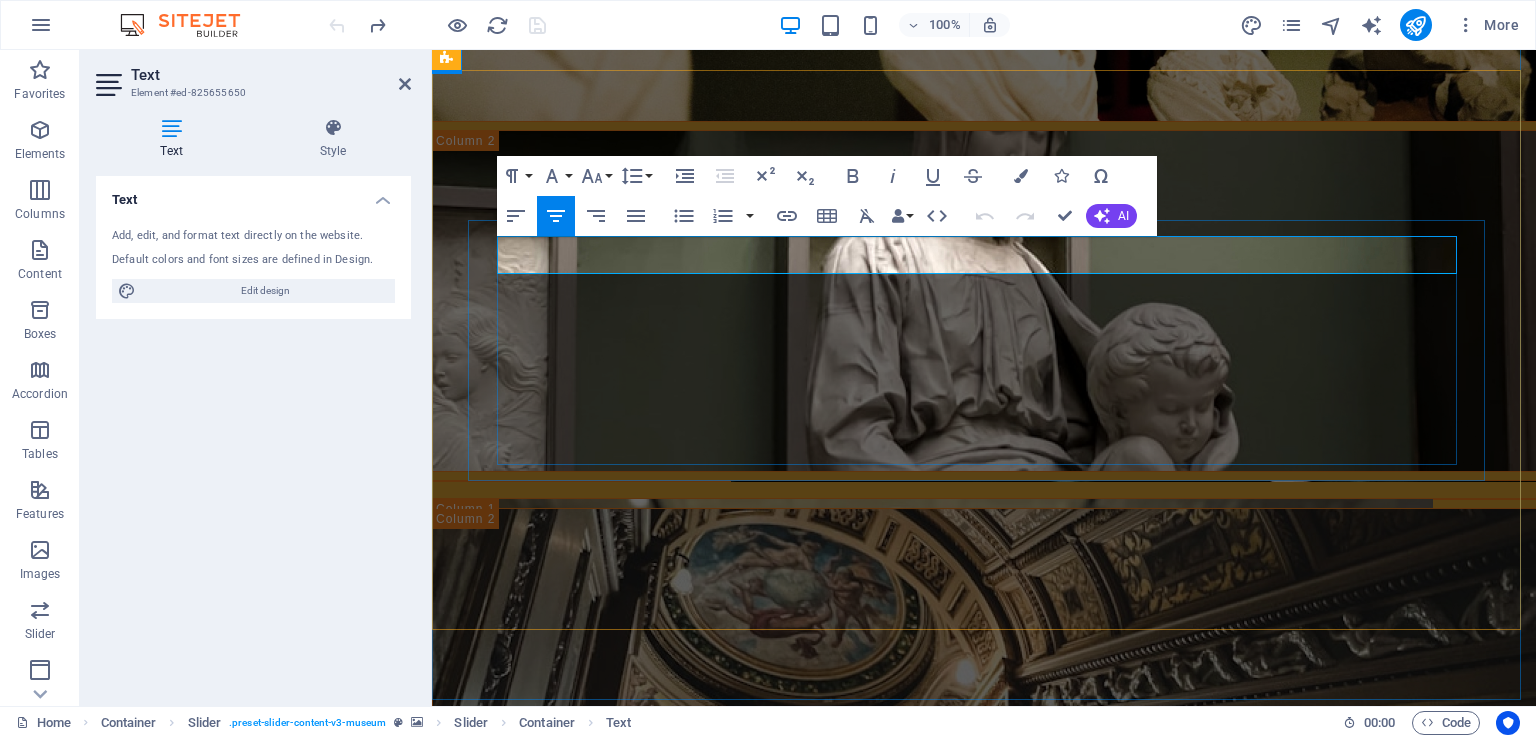 drag, startPoint x: 1082, startPoint y: 264, endPoint x: 875, endPoint y: 257, distance: 207.11832 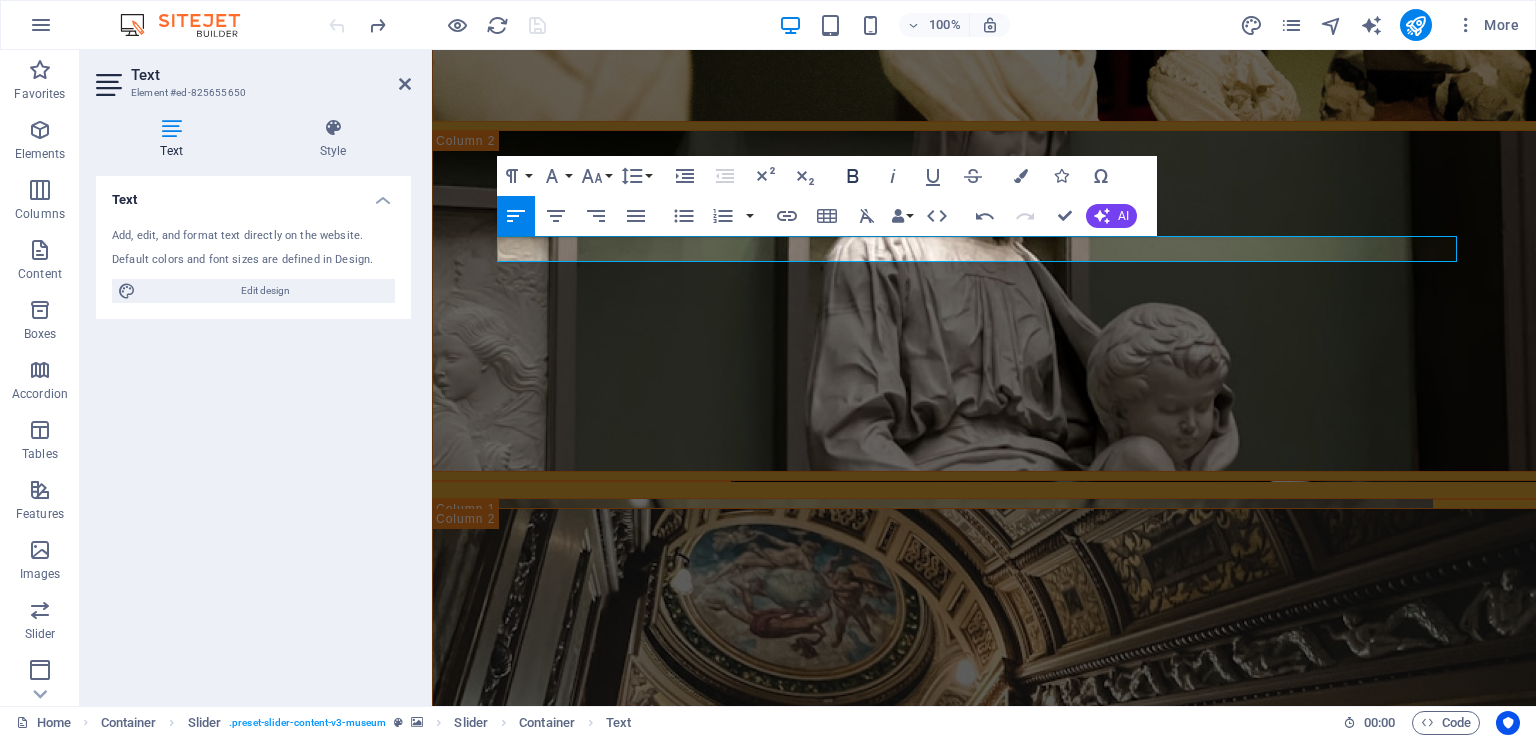 click 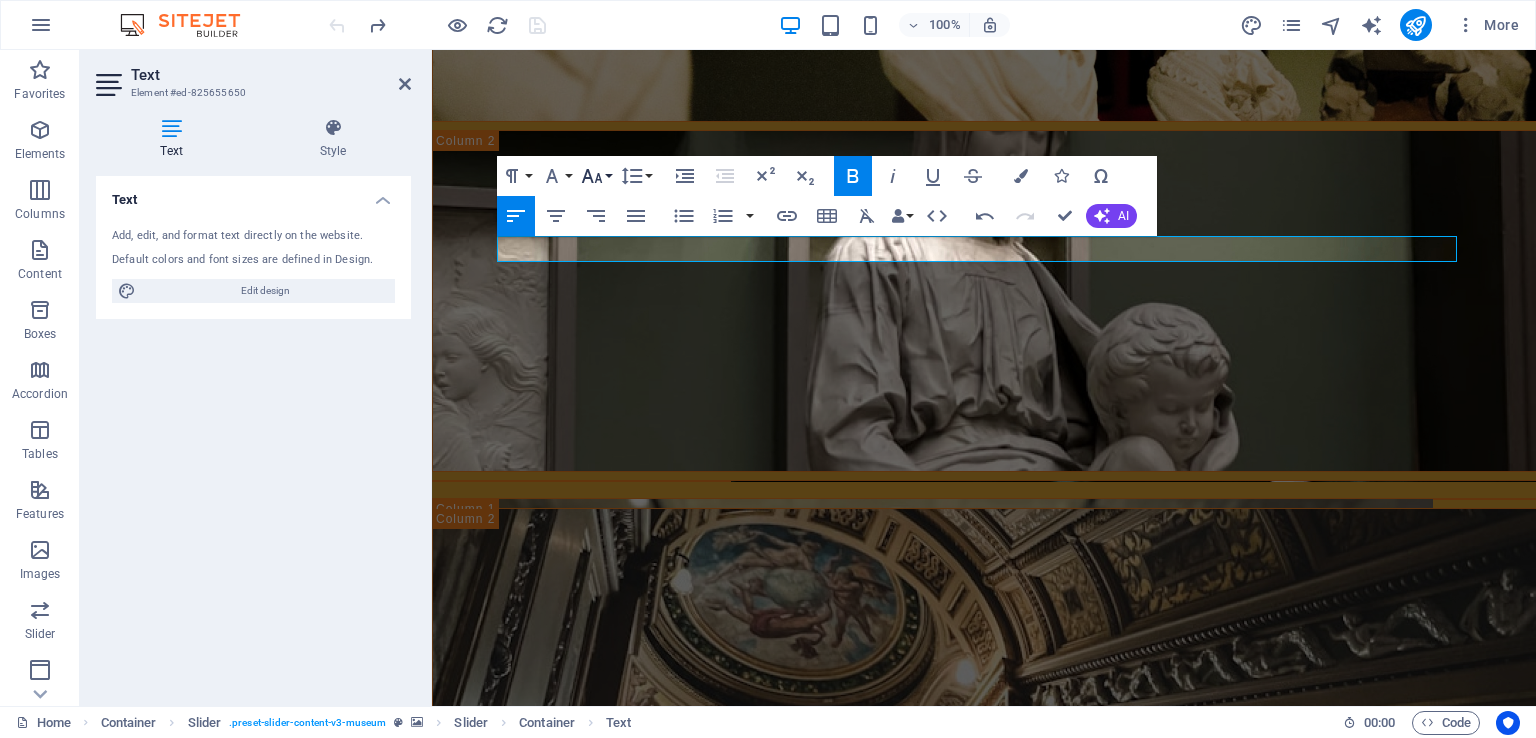 click on "Font Size" at bounding box center [596, 176] 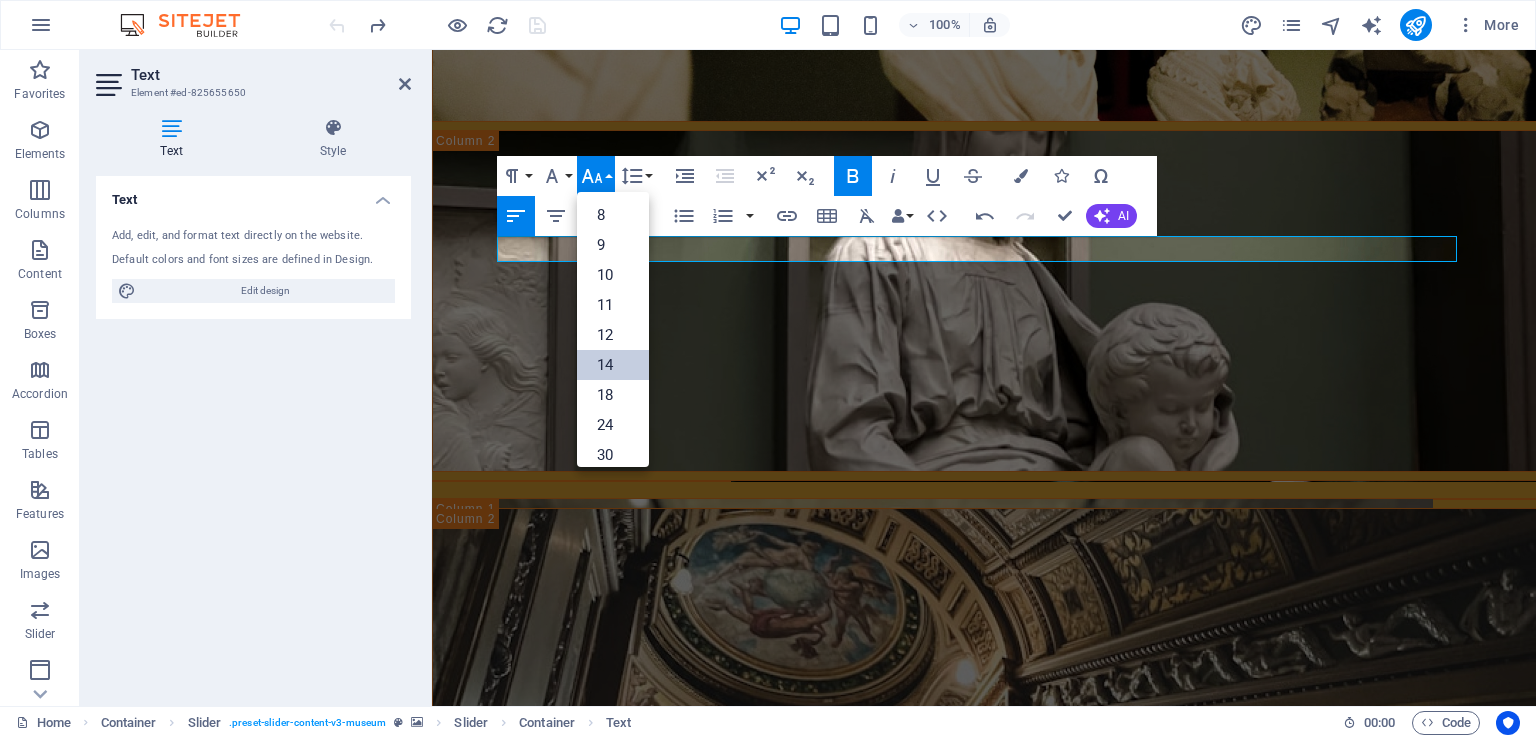click on "14" at bounding box center (613, 365) 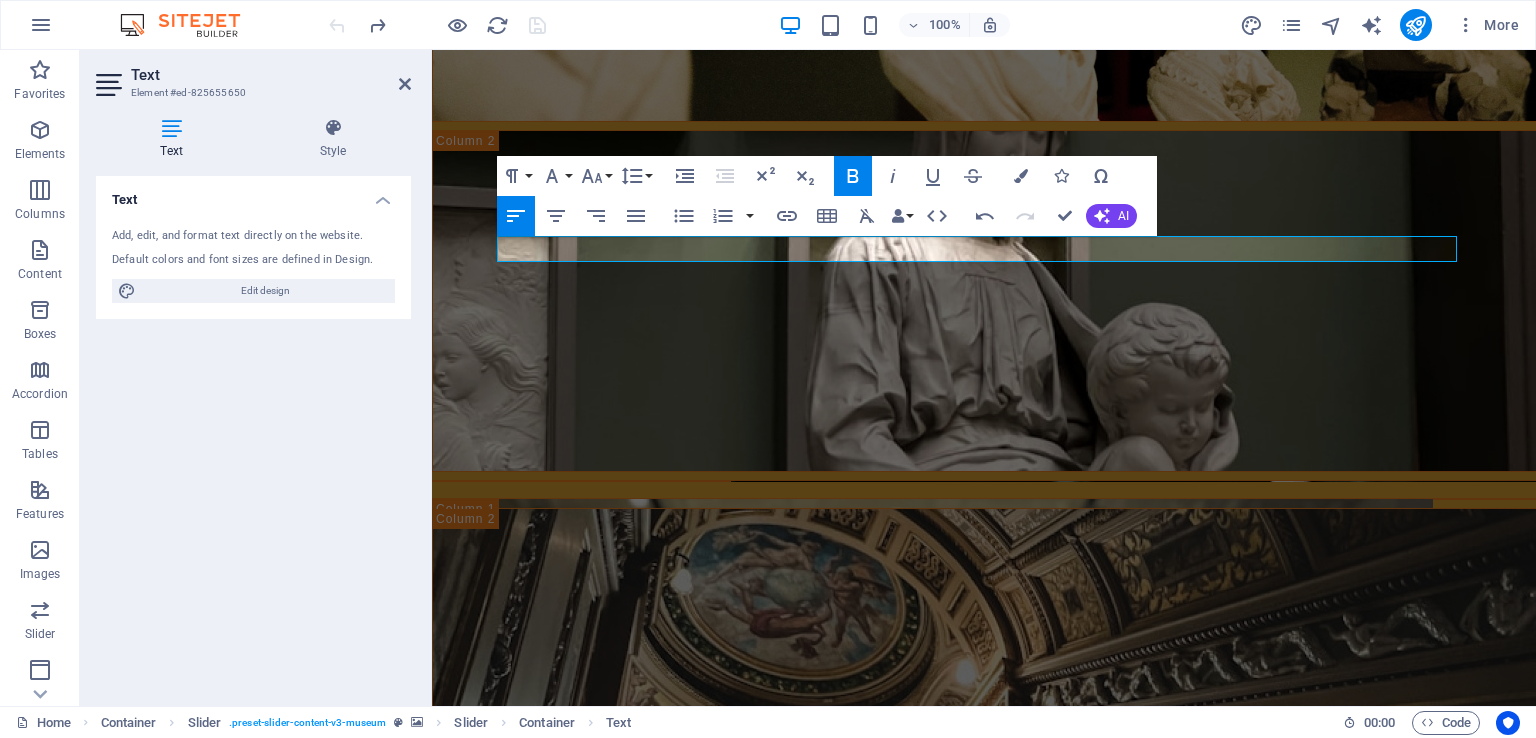 drag, startPoint x: 735, startPoint y: 243, endPoint x: 453, endPoint y: 245, distance: 282.00708 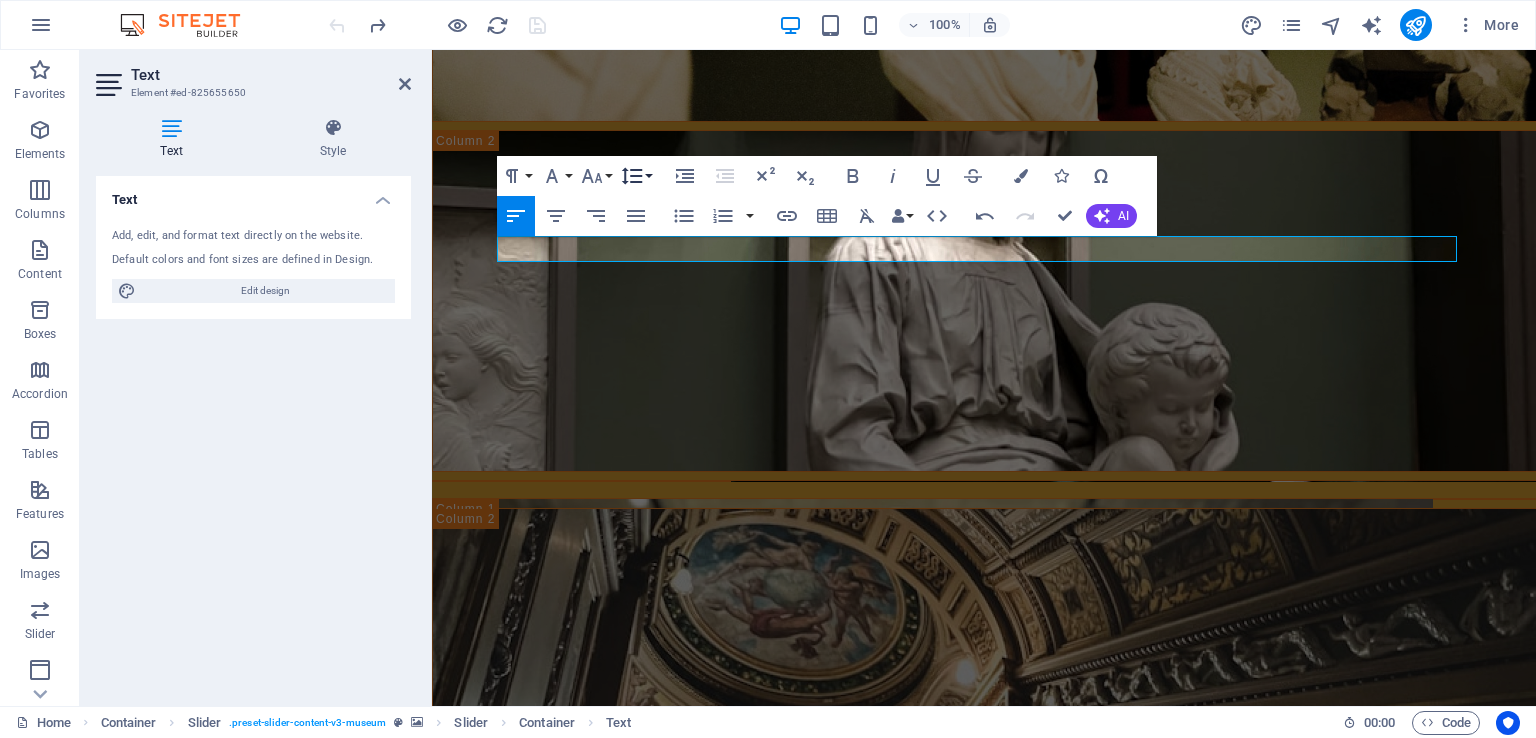 click 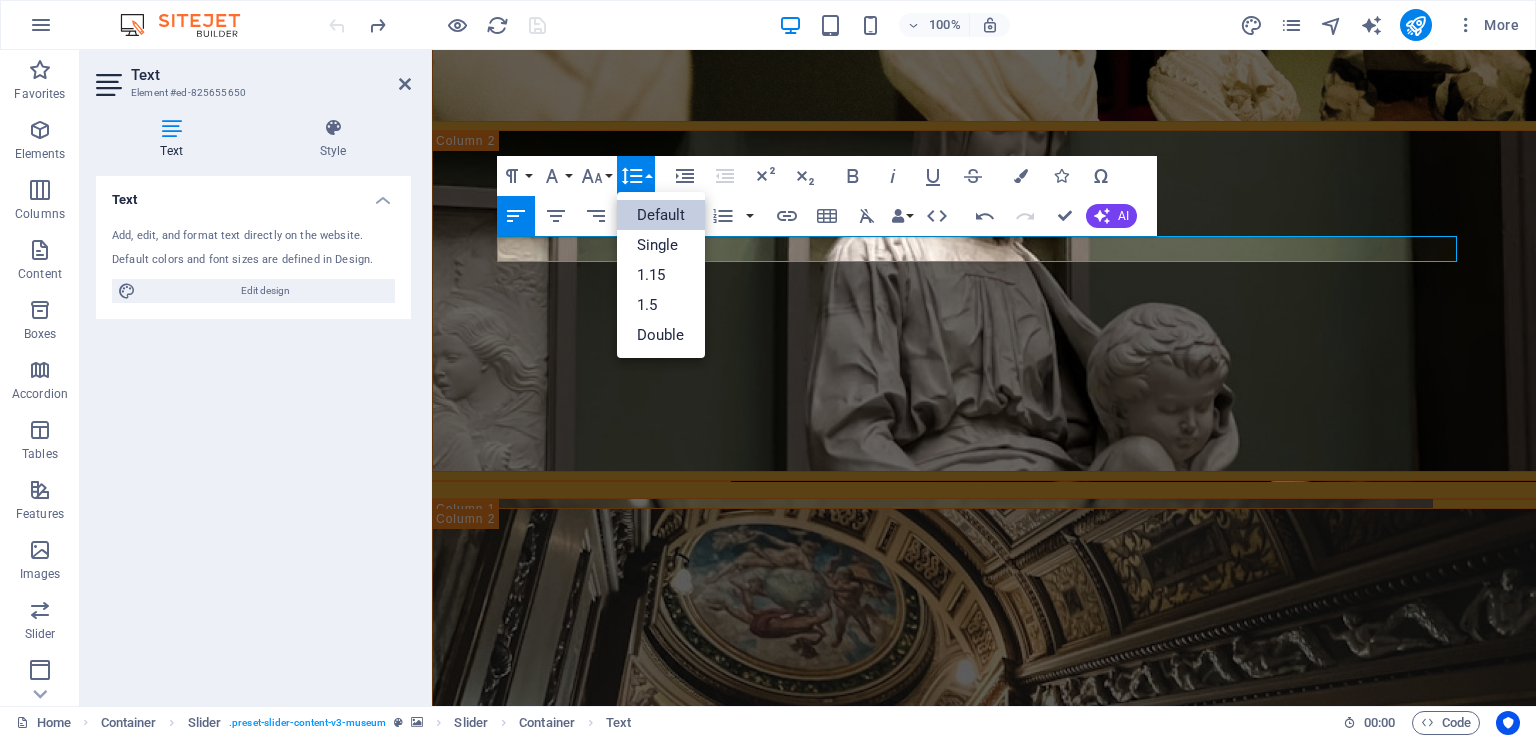 scroll, scrollTop: 0, scrollLeft: 0, axis: both 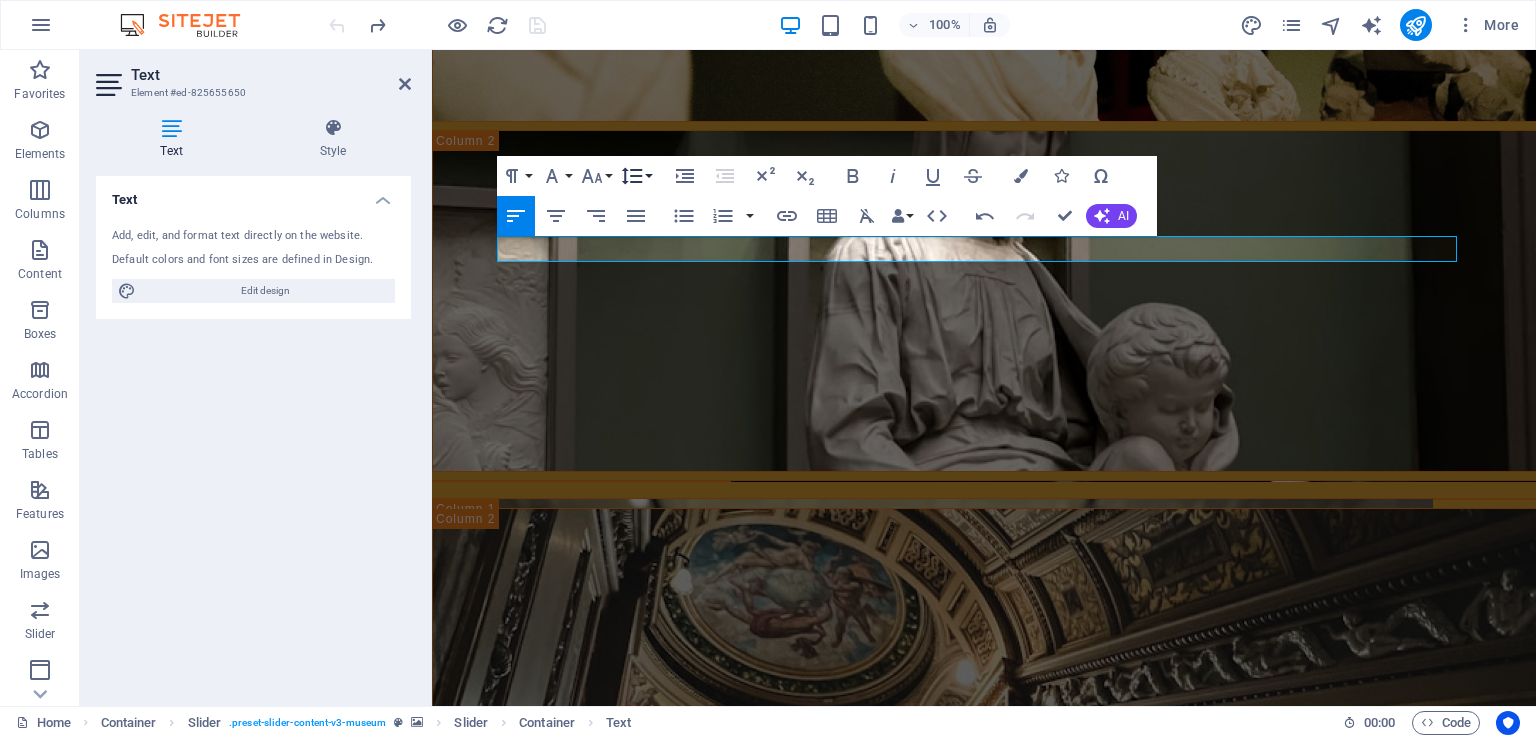 click 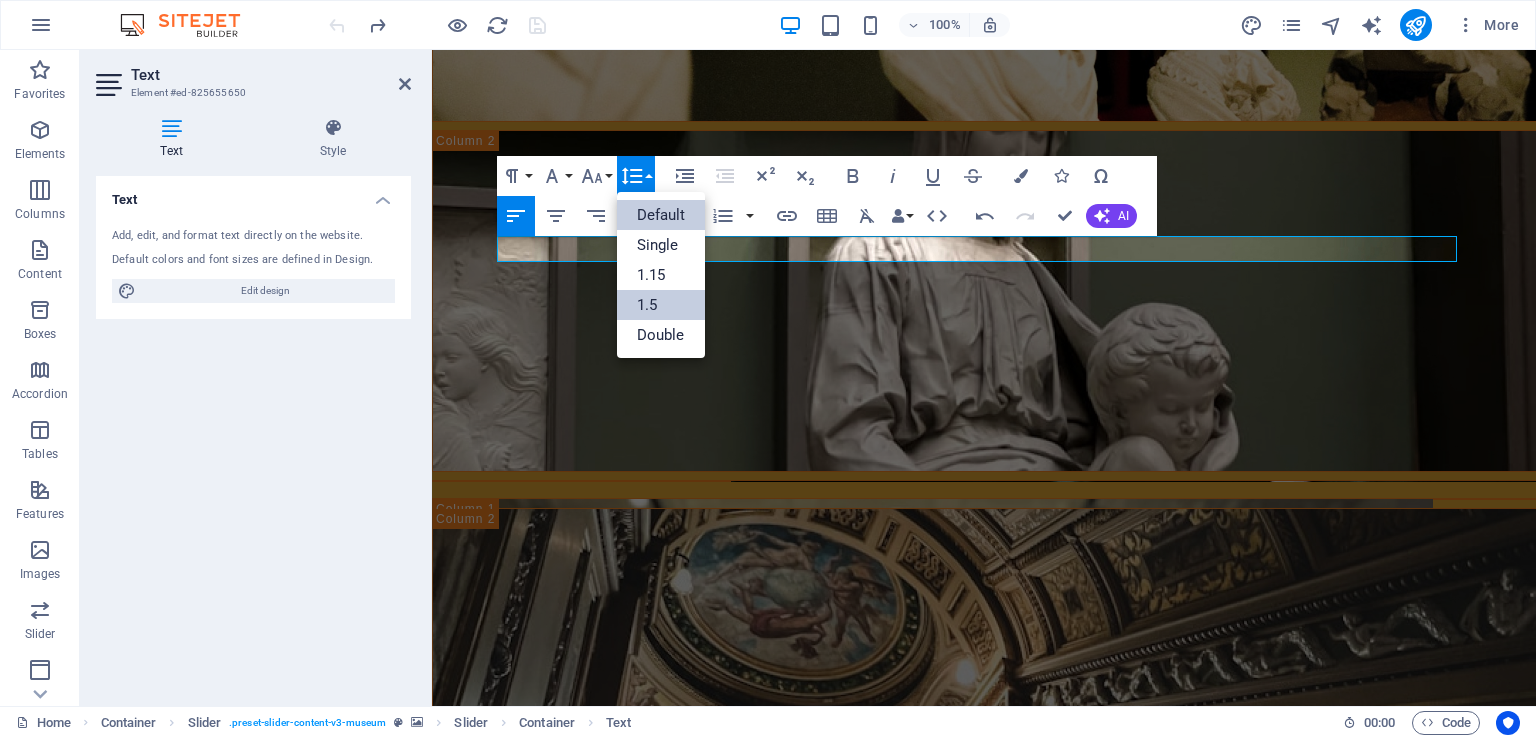 click on "1.5" at bounding box center [661, 305] 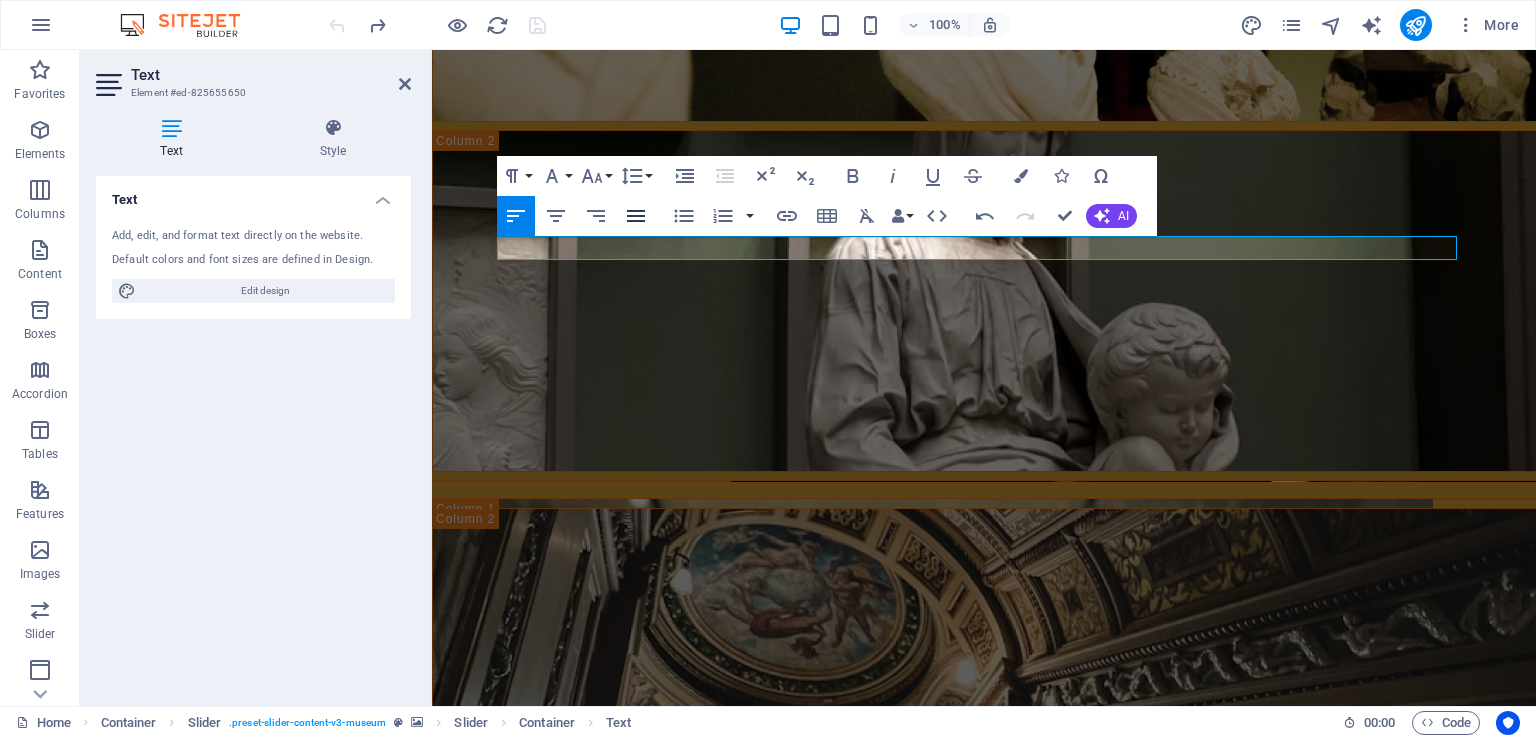 click 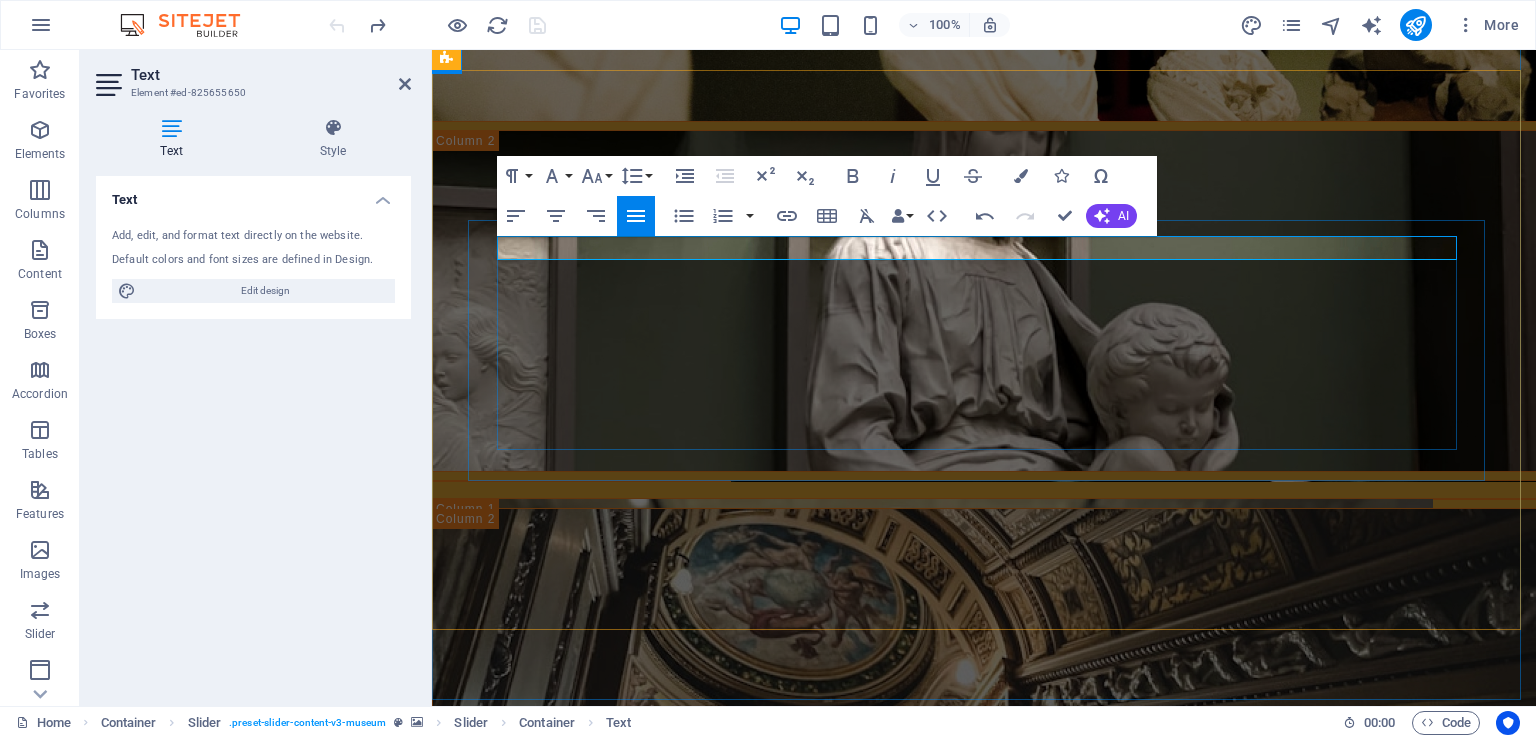 click on "​REDAKSI ​ ​" at bounding box center (-57, 1839) 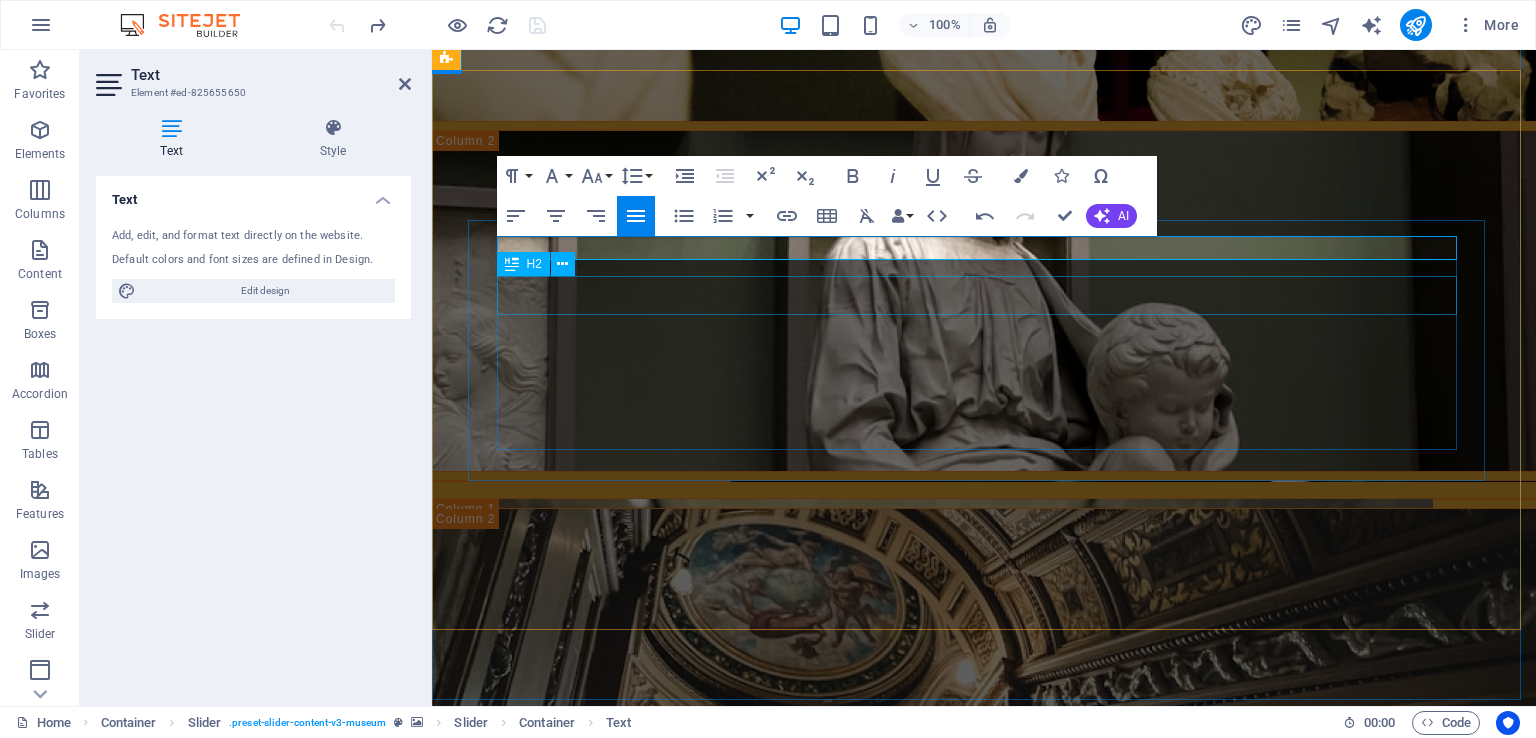 click on "Small talk with artists" at bounding box center (-57, 1886) 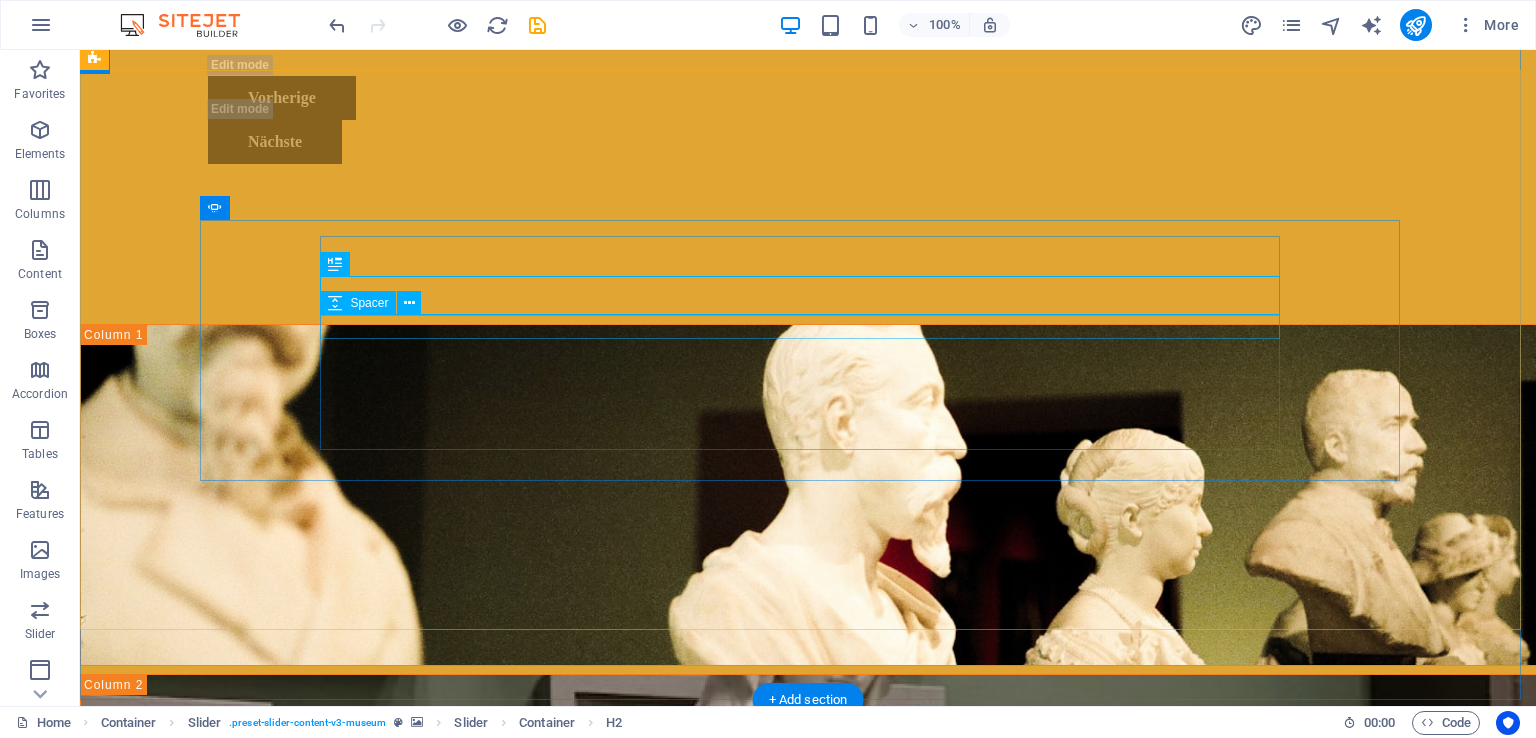 scroll, scrollTop: 3739, scrollLeft: 0, axis: vertical 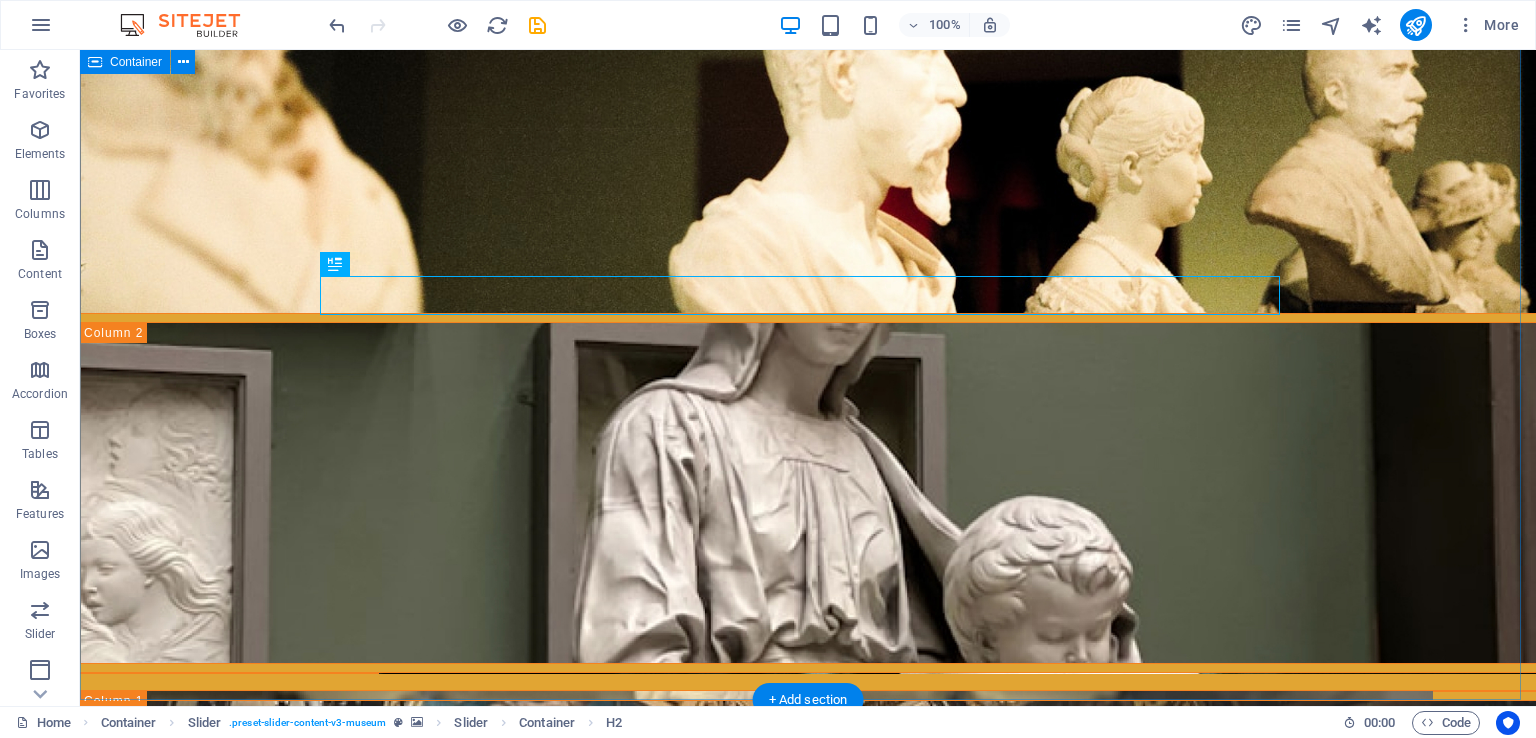 click at bounding box center [808, 1464] 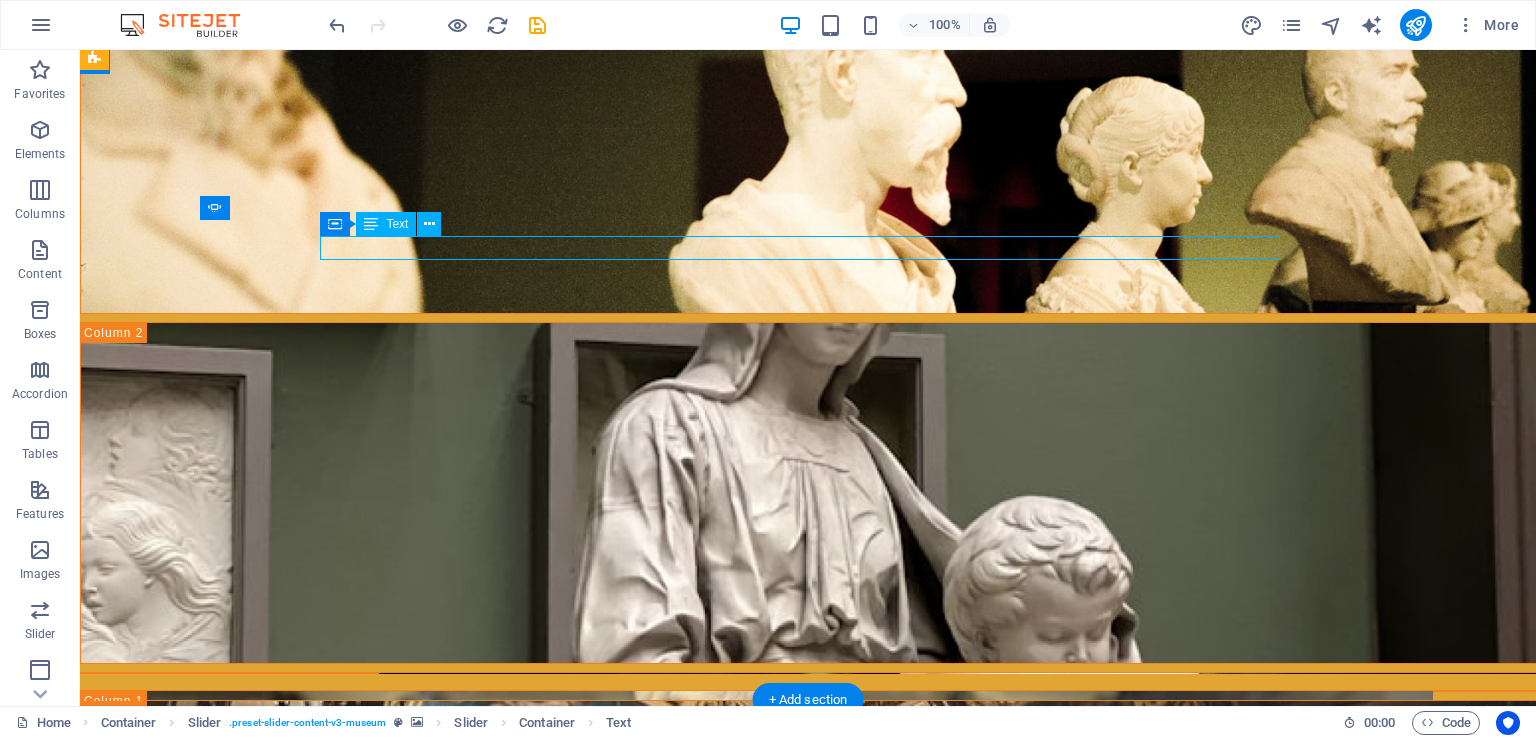 drag, startPoint x: 382, startPoint y: 245, endPoint x: 514, endPoint y: 249, distance: 132.0606 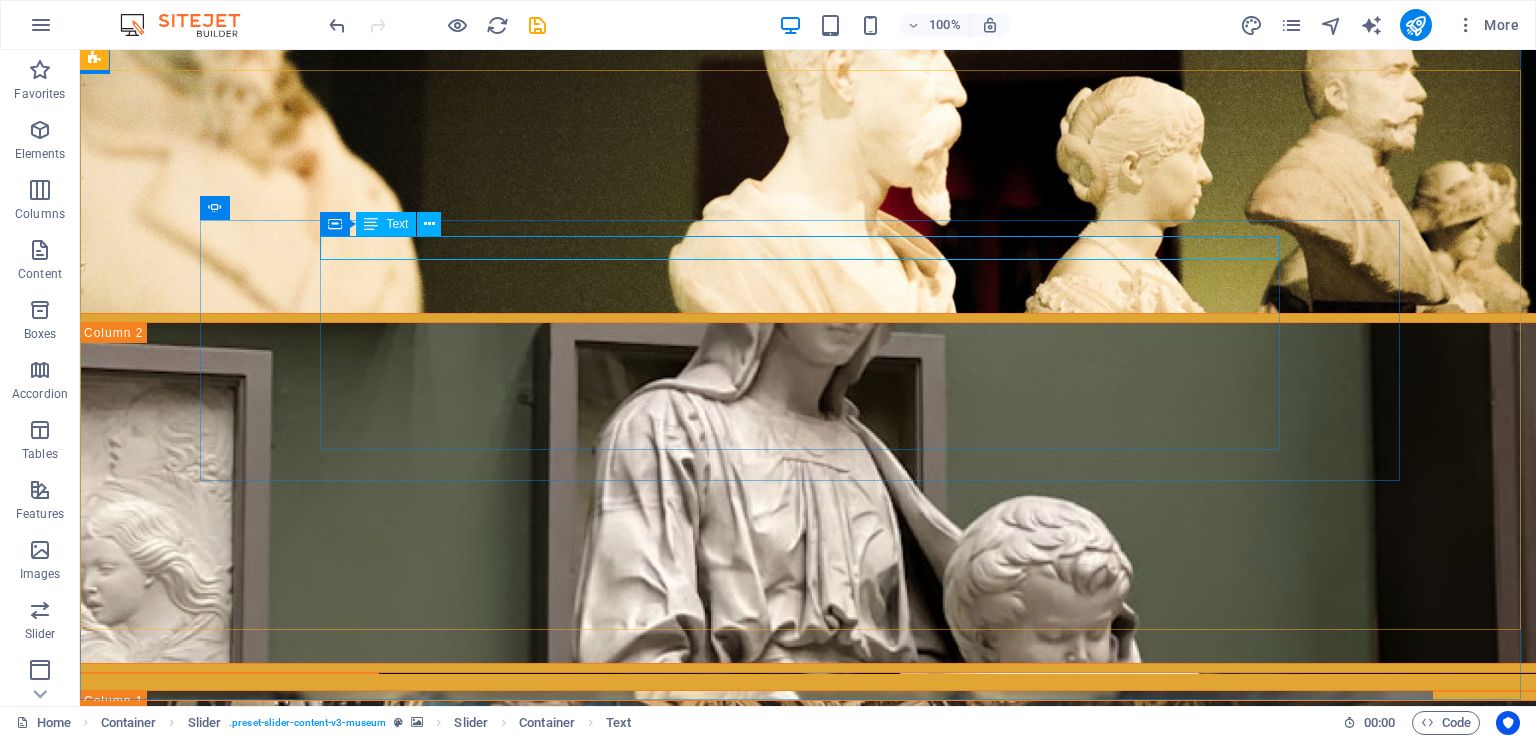 click on "Text" at bounding box center (397, 224) 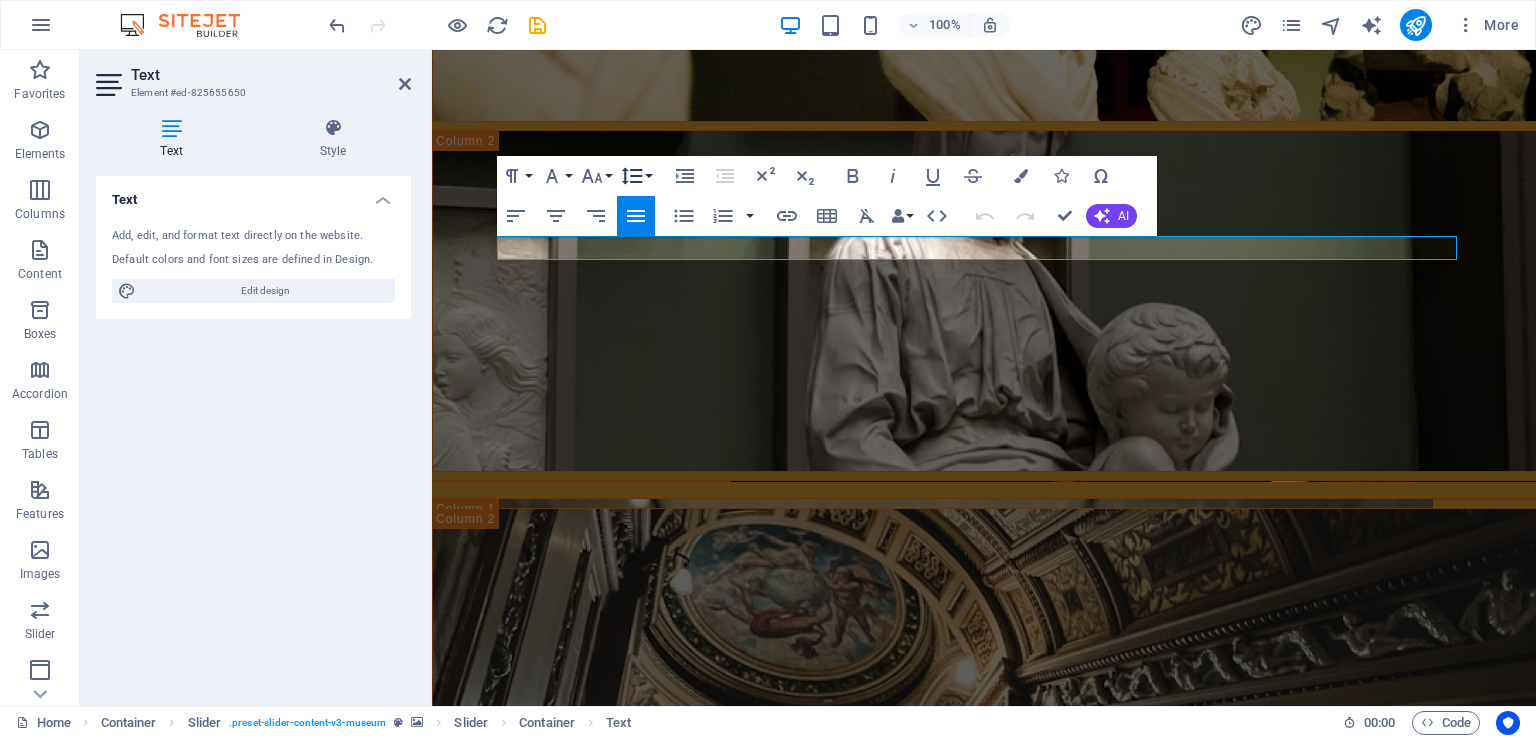 click 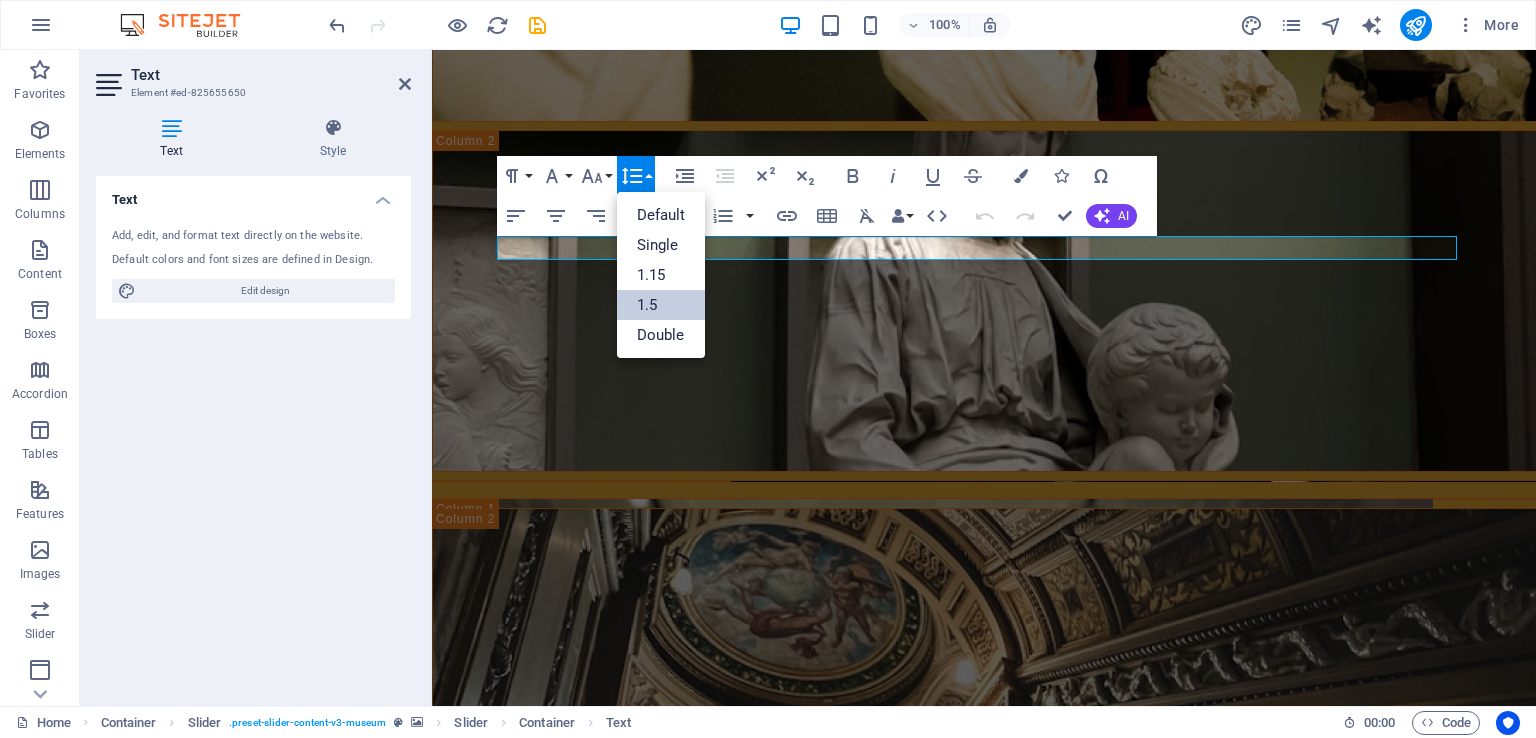 scroll, scrollTop: 0, scrollLeft: 0, axis: both 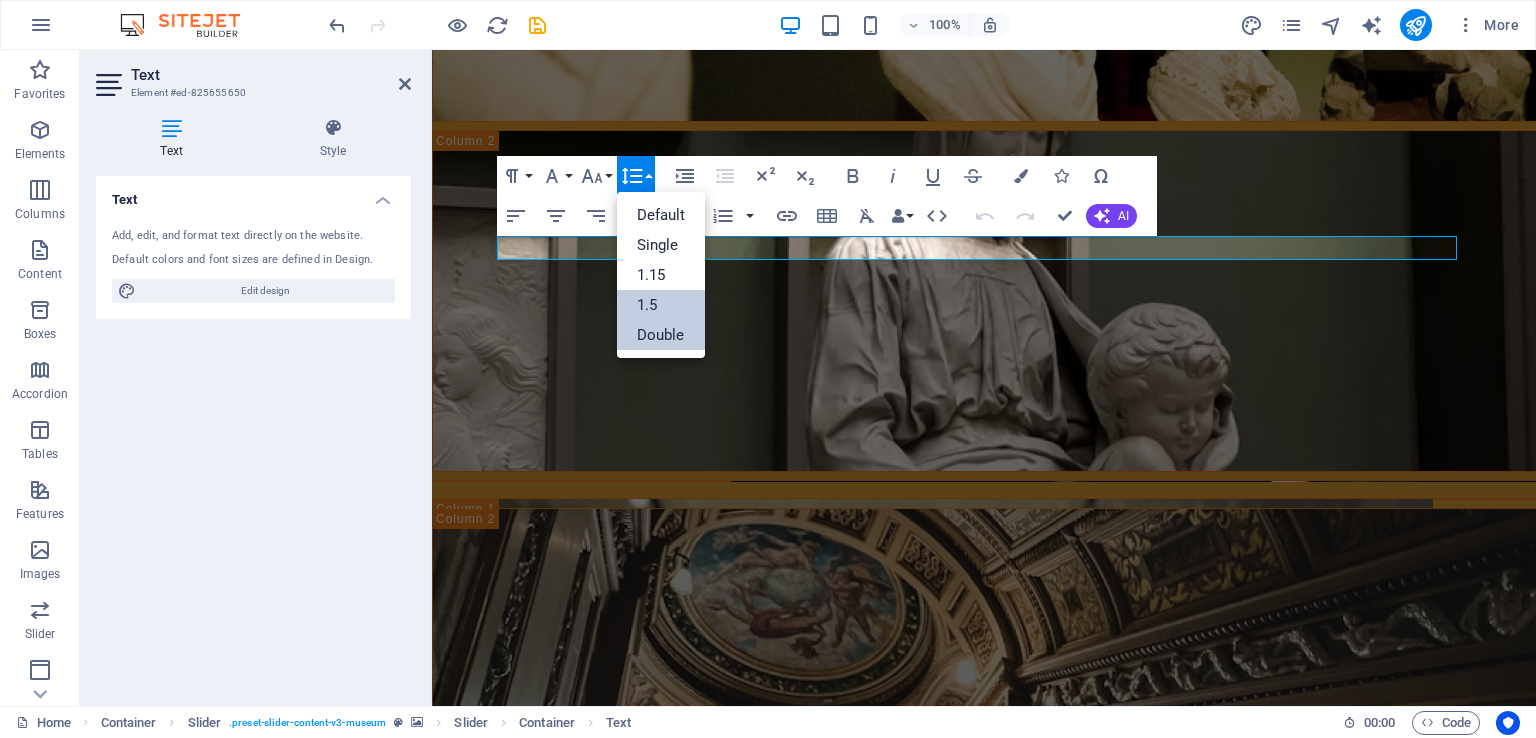 click on "Double" at bounding box center [661, 335] 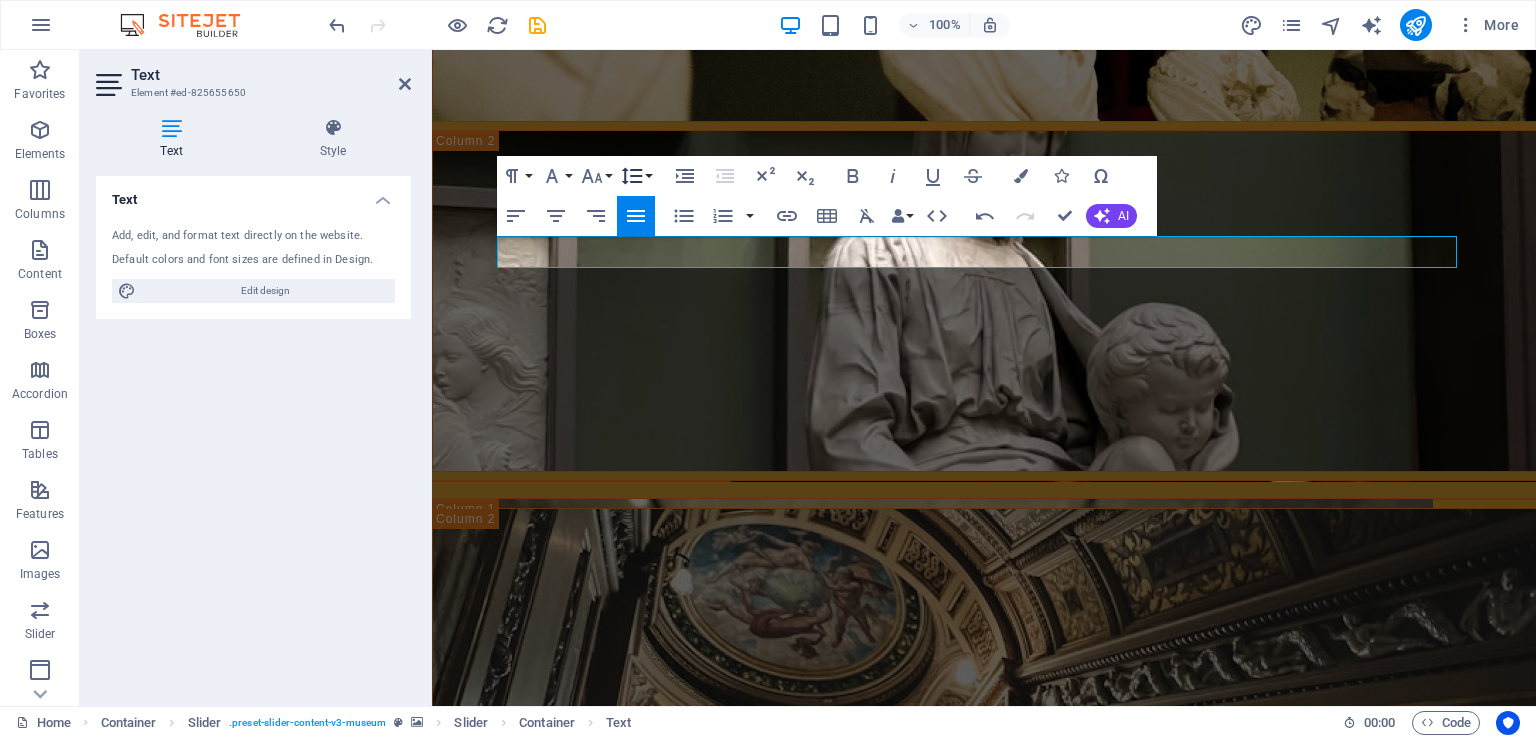 click 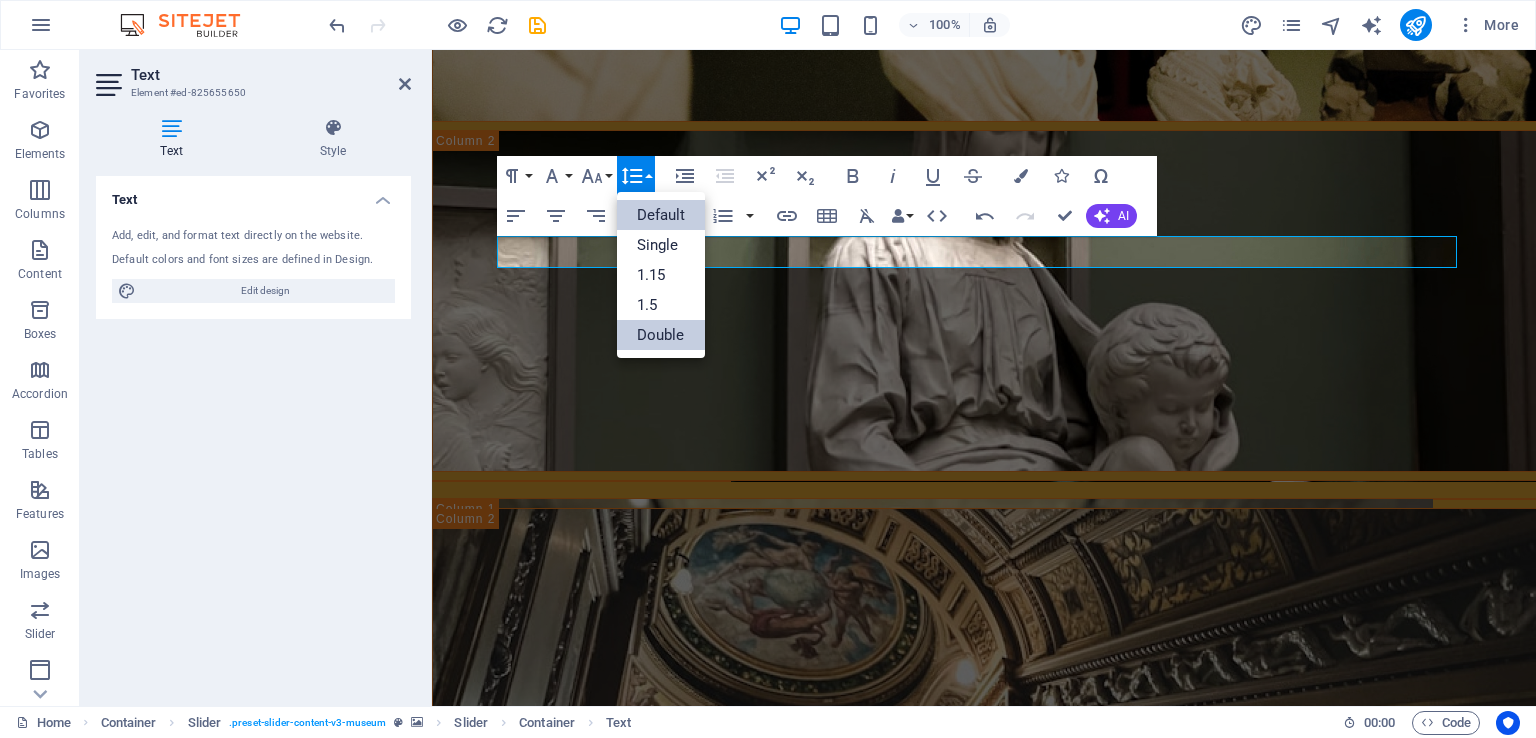 scroll, scrollTop: 0, scrollLeft: 0, axis: both 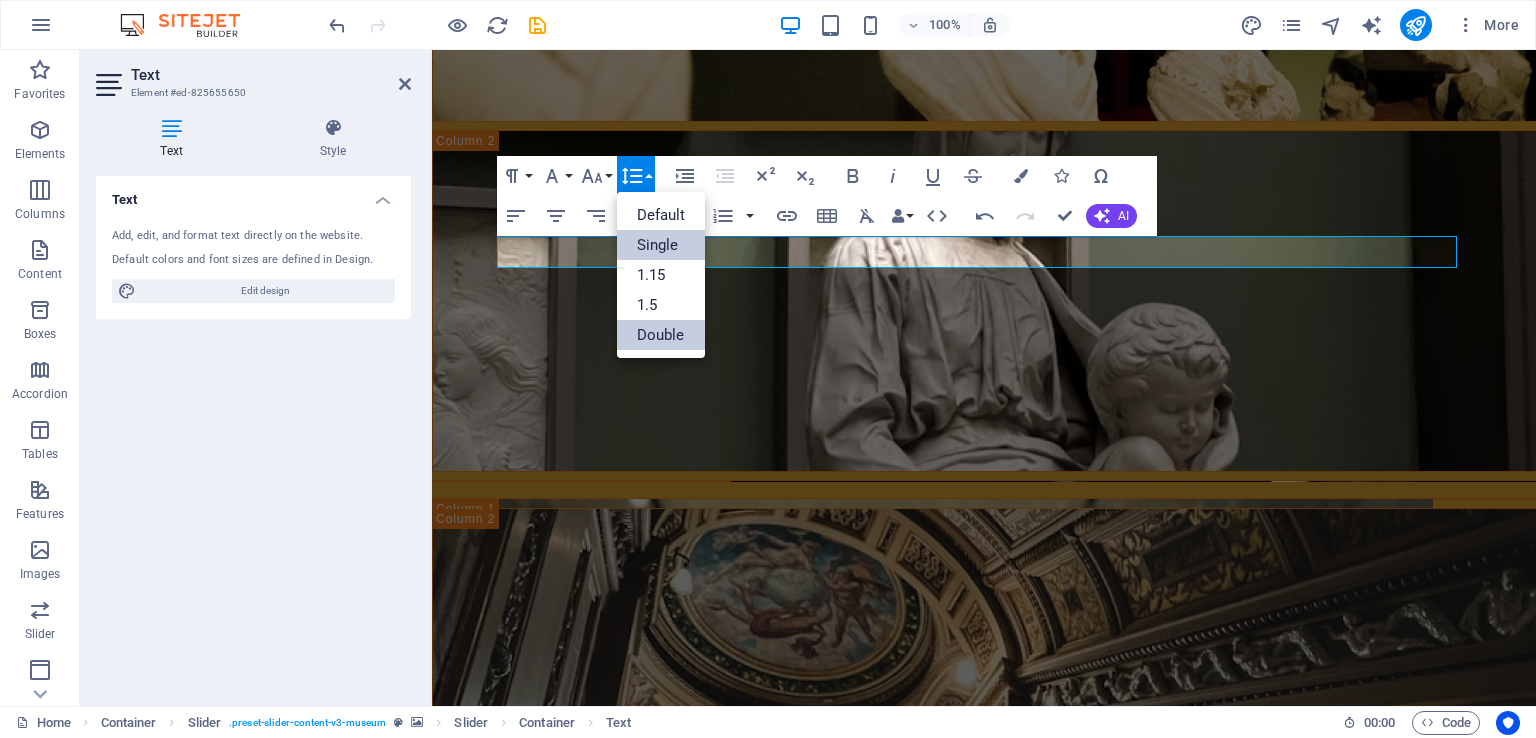 click on "Single" at bounding box center [661, 245] 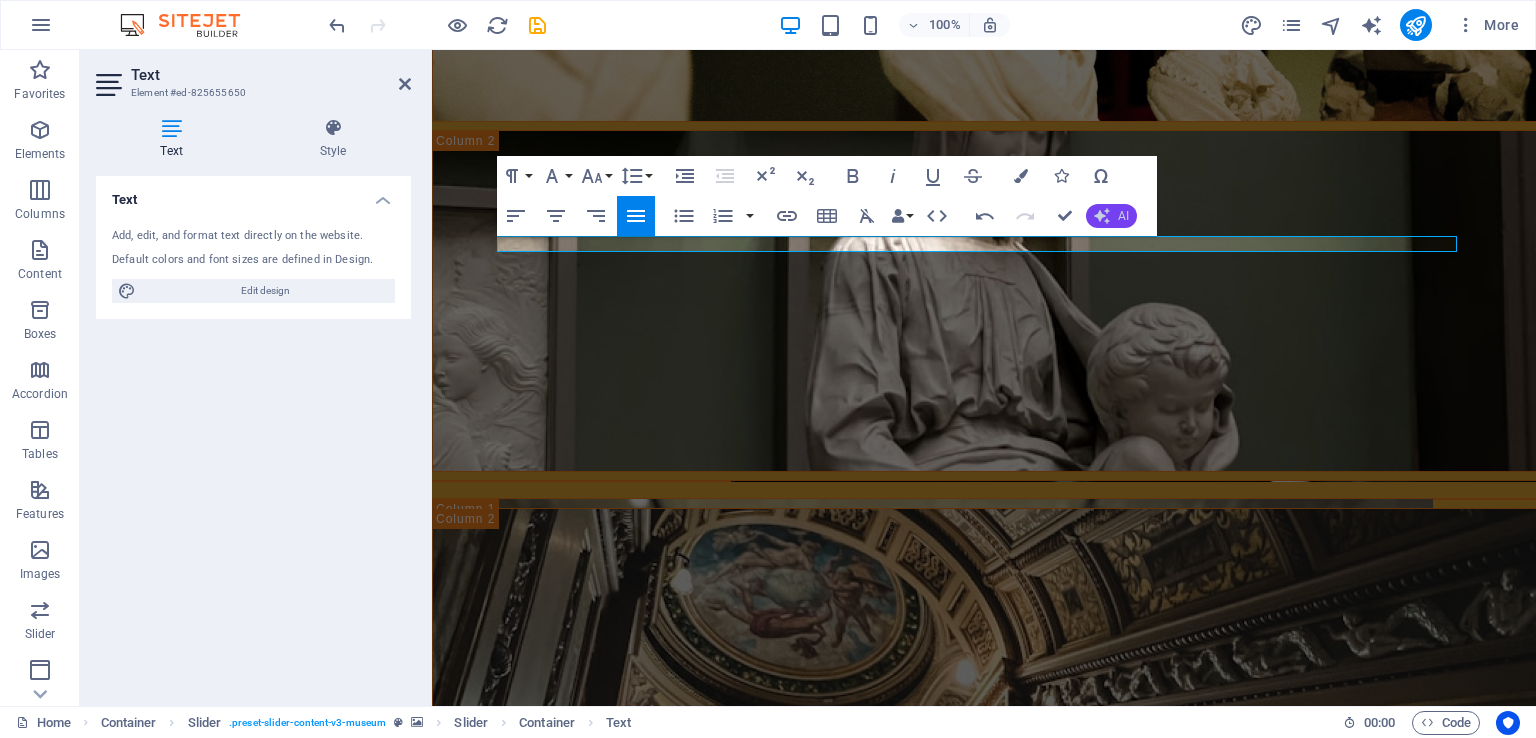 click on "AI" at bounding box center (1123, 216) 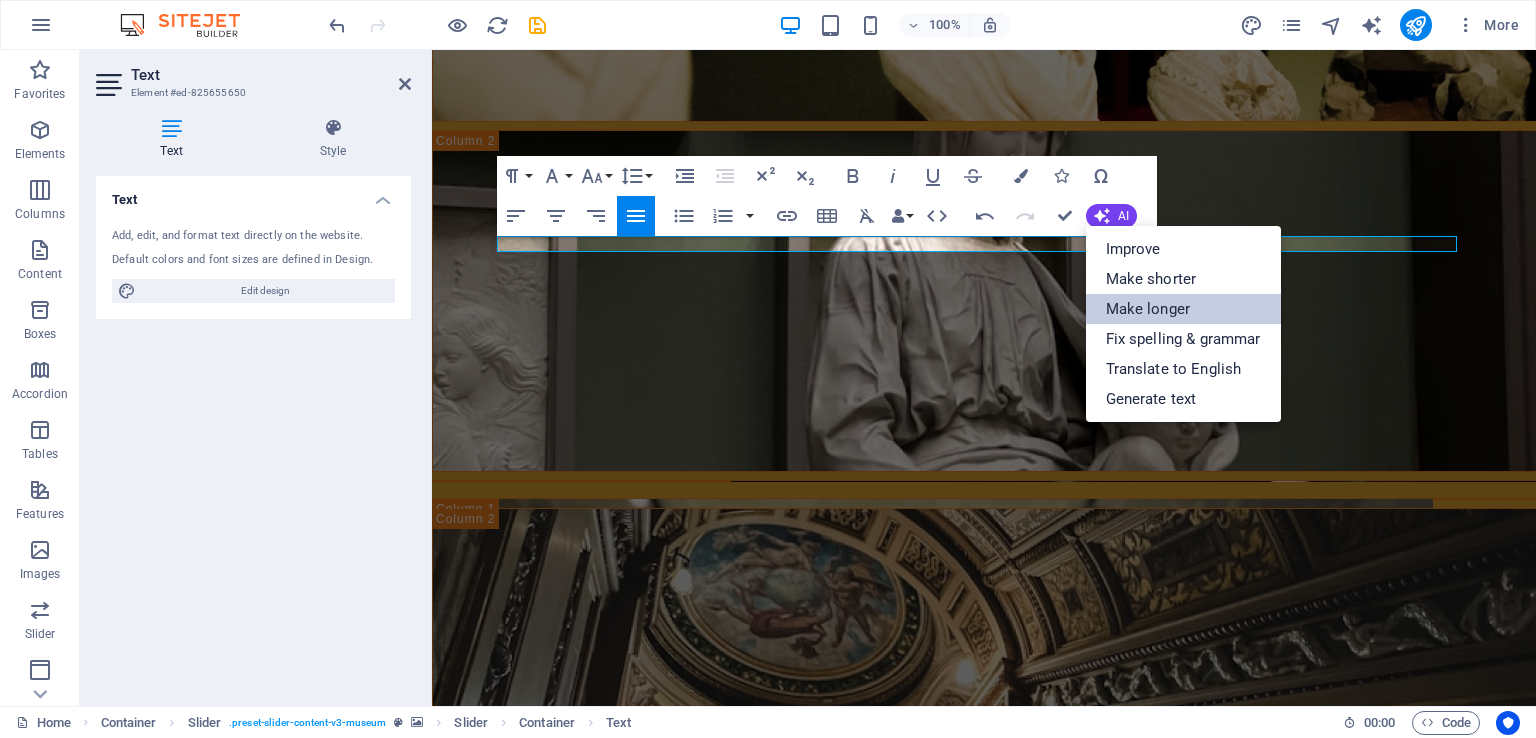 click on "Make longer" at bounding box center [1183, 309] 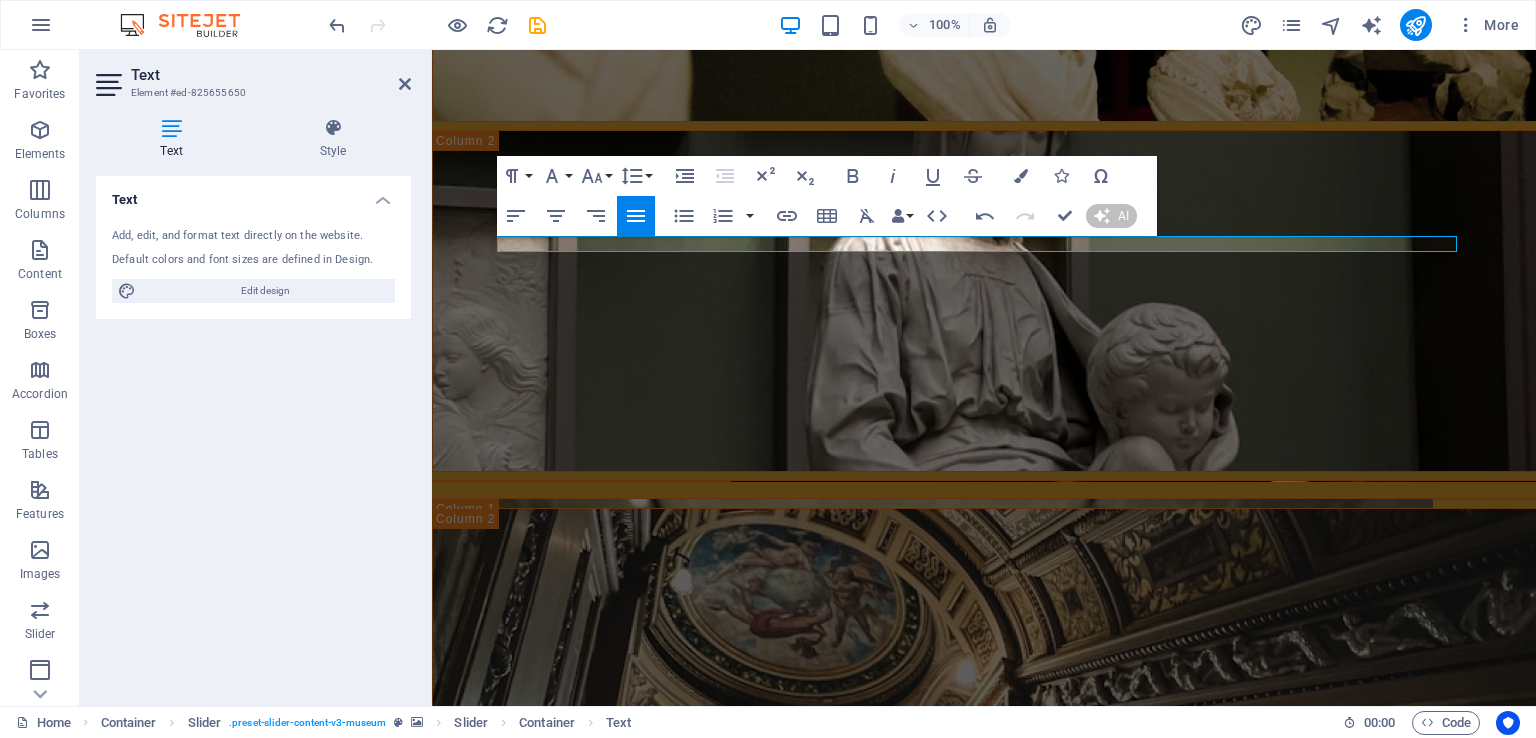 type 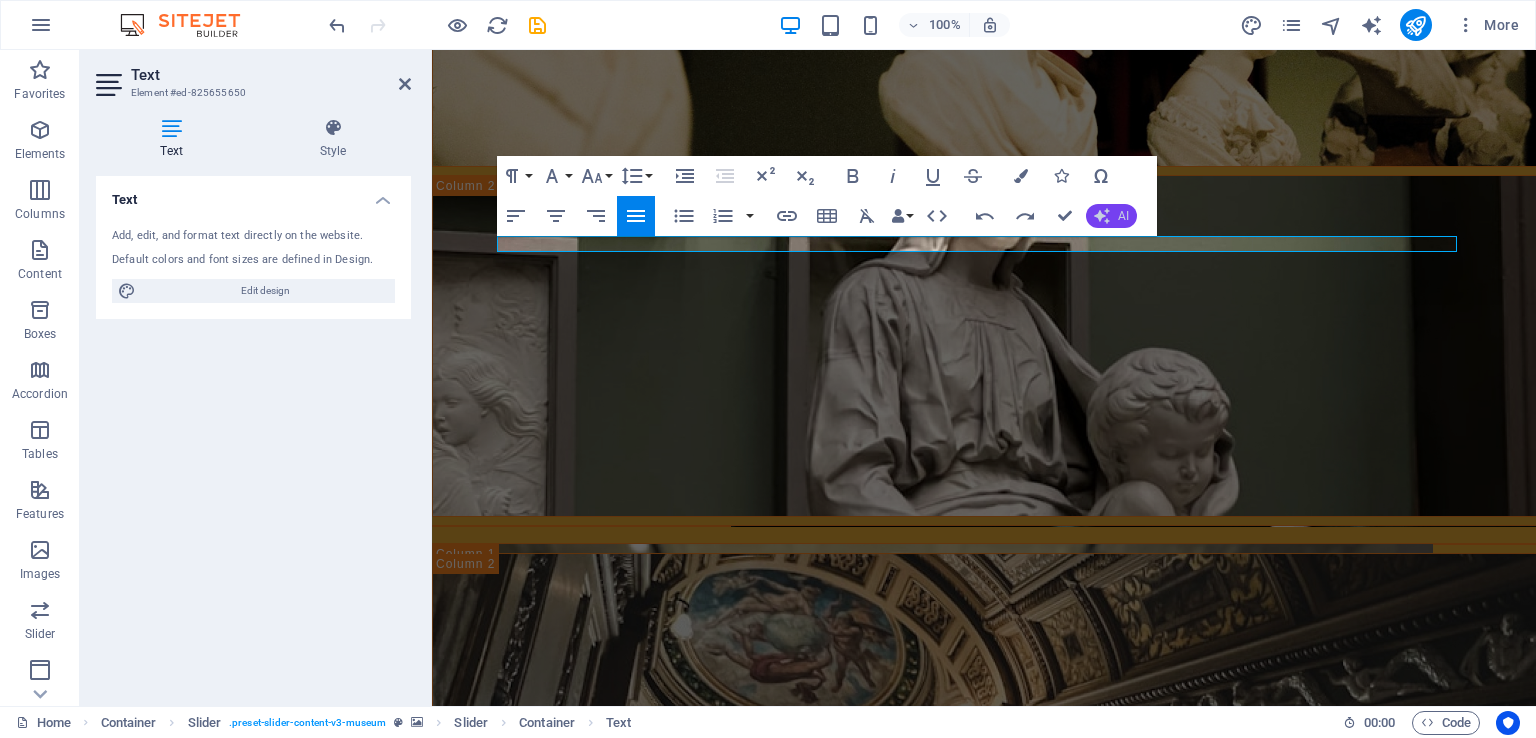scroll, scrollTop: 3387, scrollLeft: 0, axis: vertical 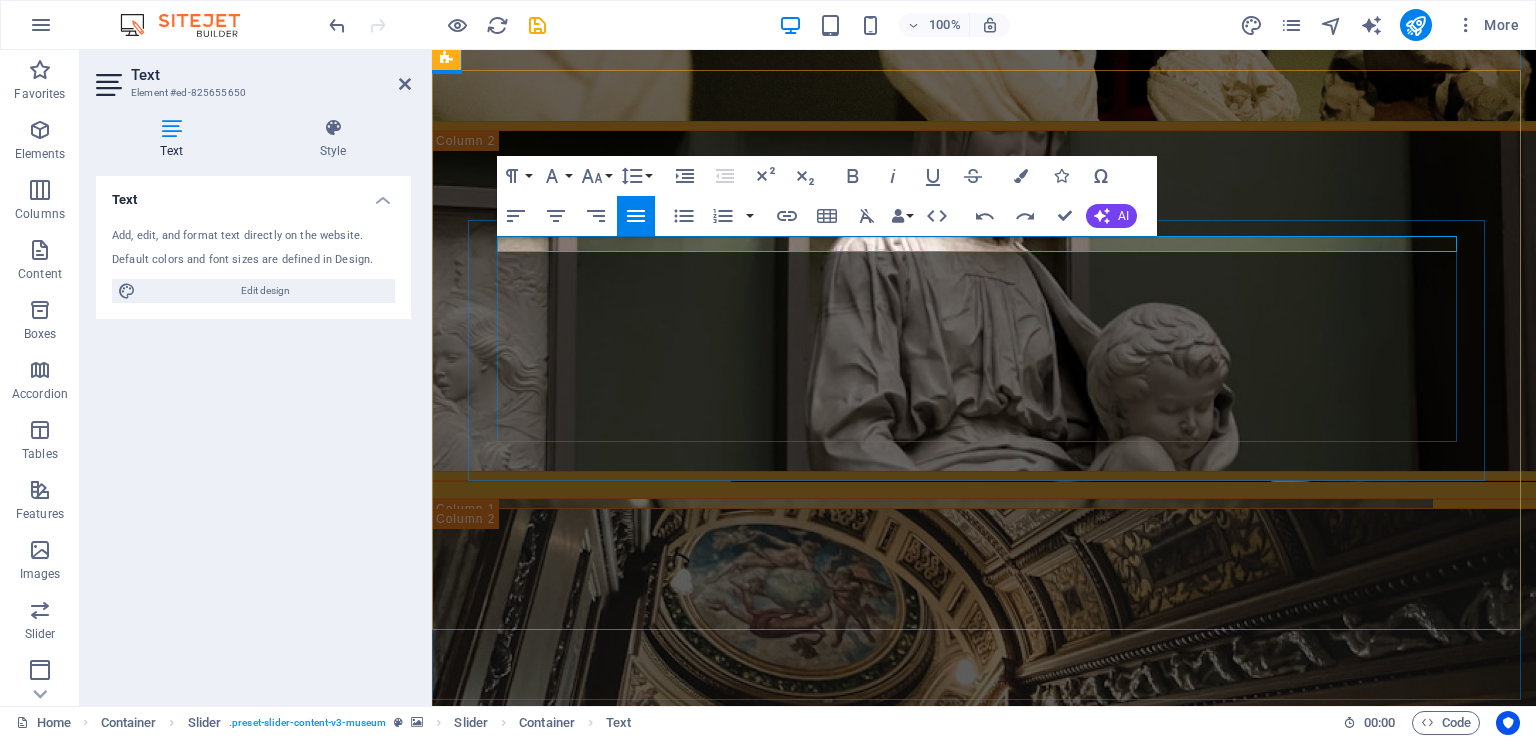 click on "REDAKSI" at bounding box center [-57, 1835] 